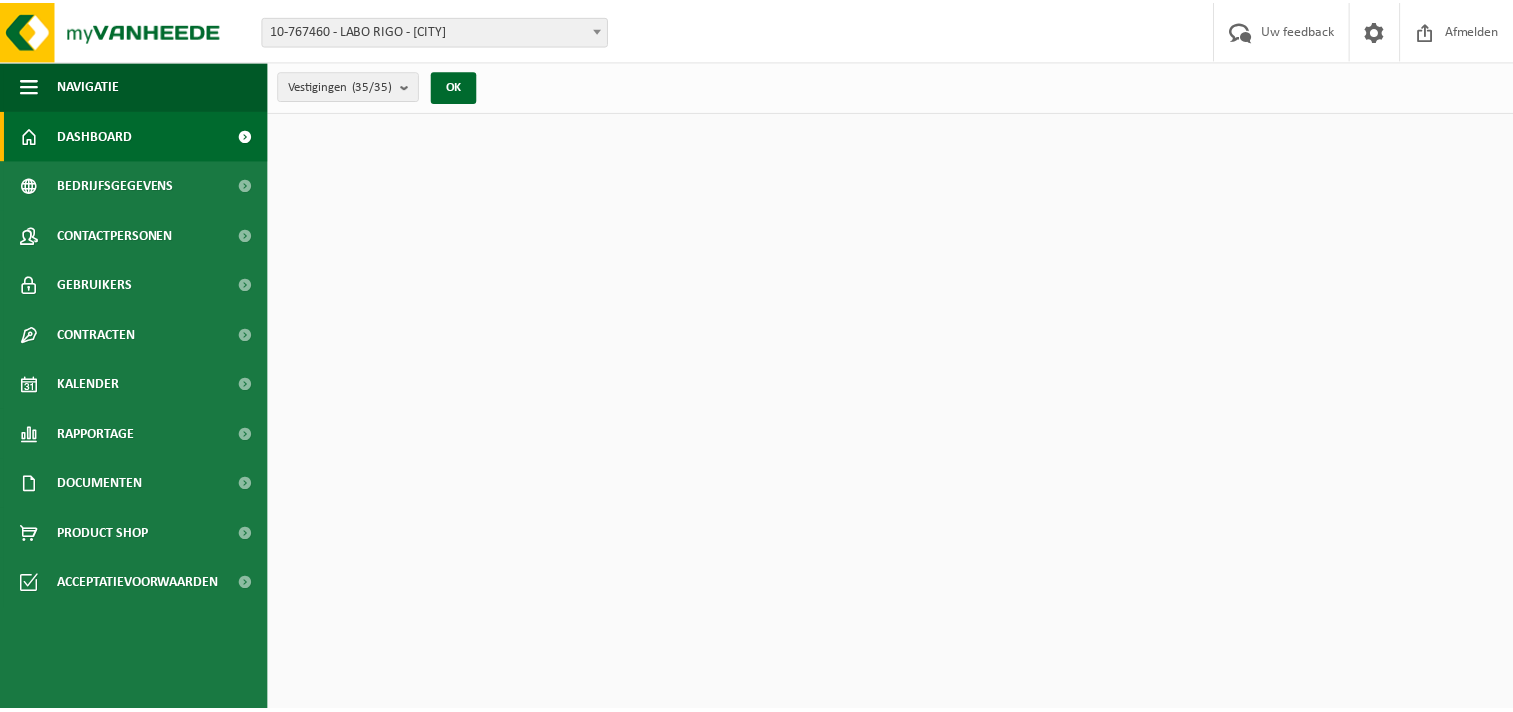 scroll, scrollTop: 0, scrollLeft: 0, axis: both 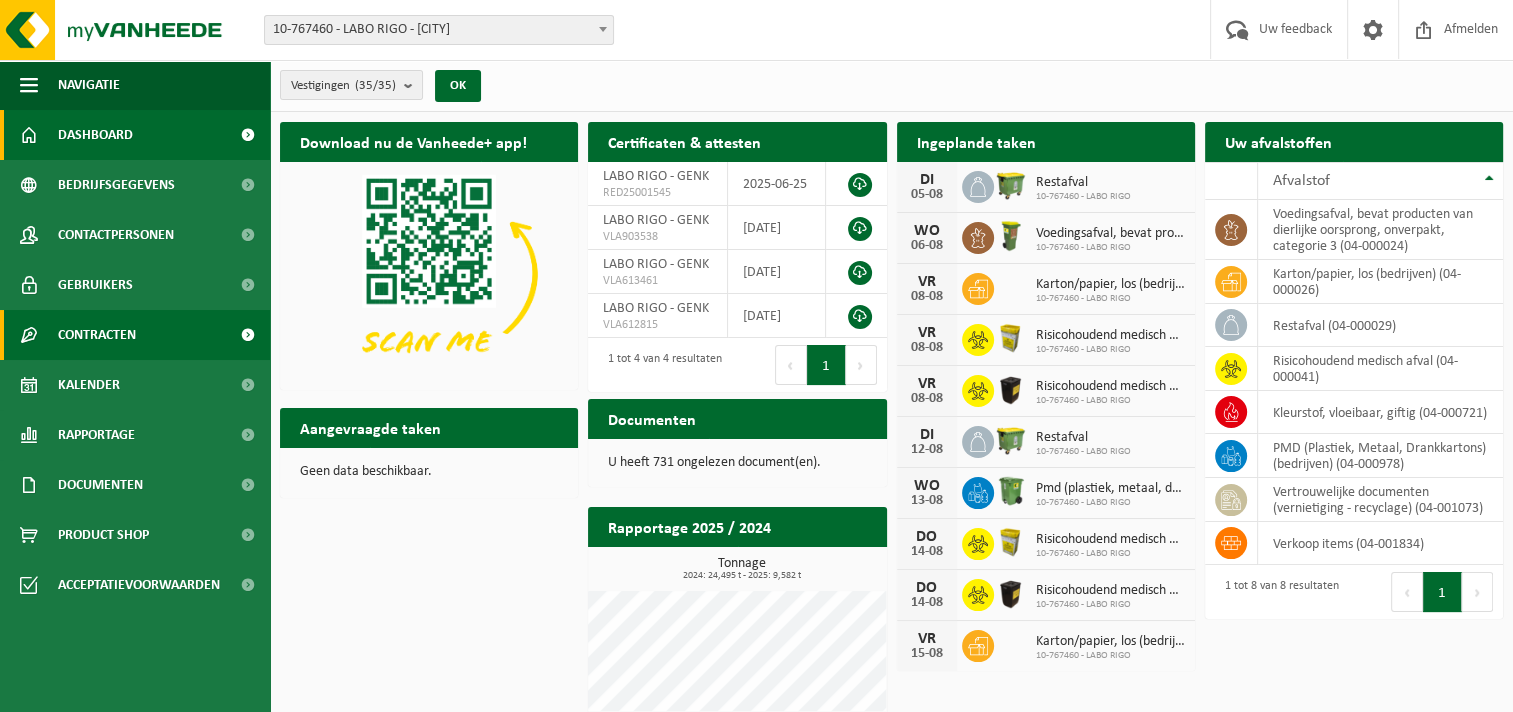click on "Contracten" at bounding box center (97, 335) 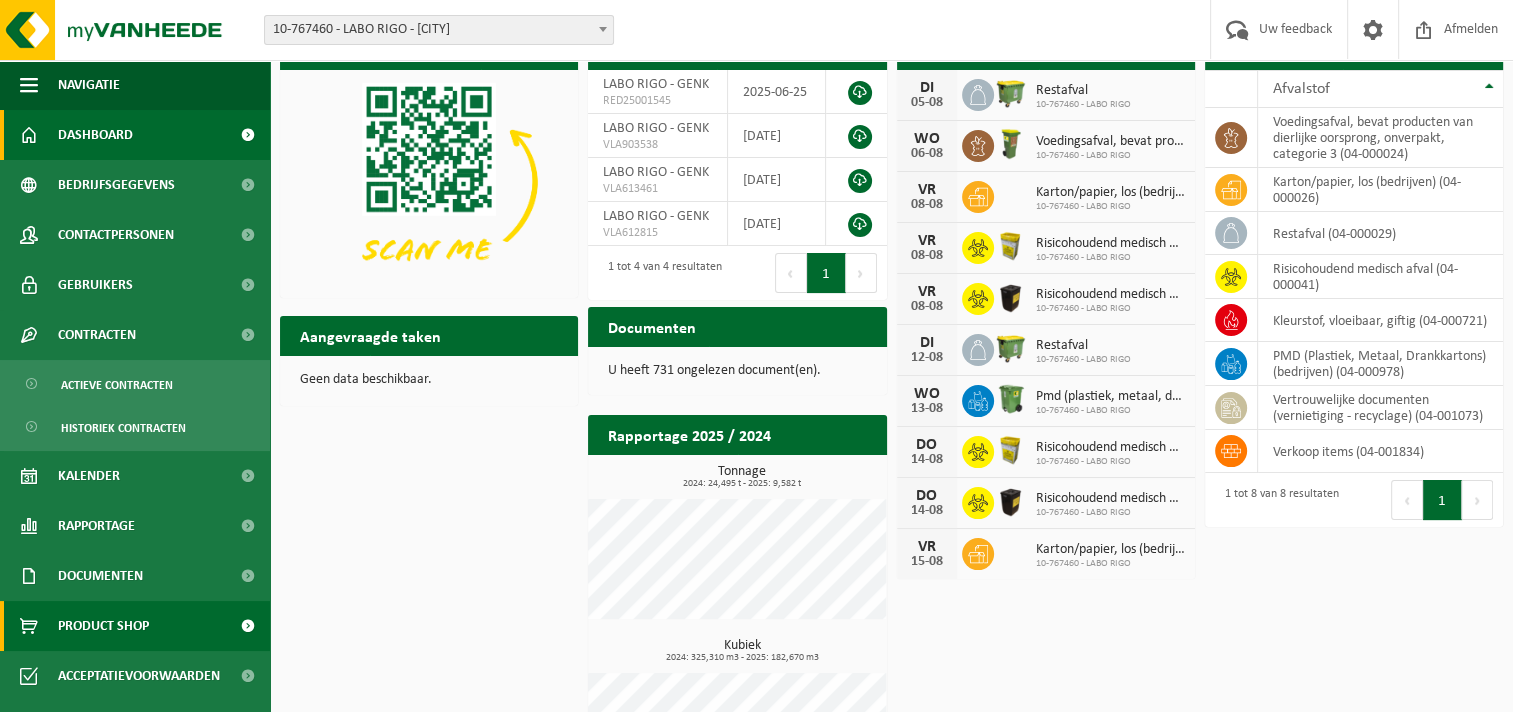 scroll, scrollTop: 100, scrollLeft: 0, axis: vertical 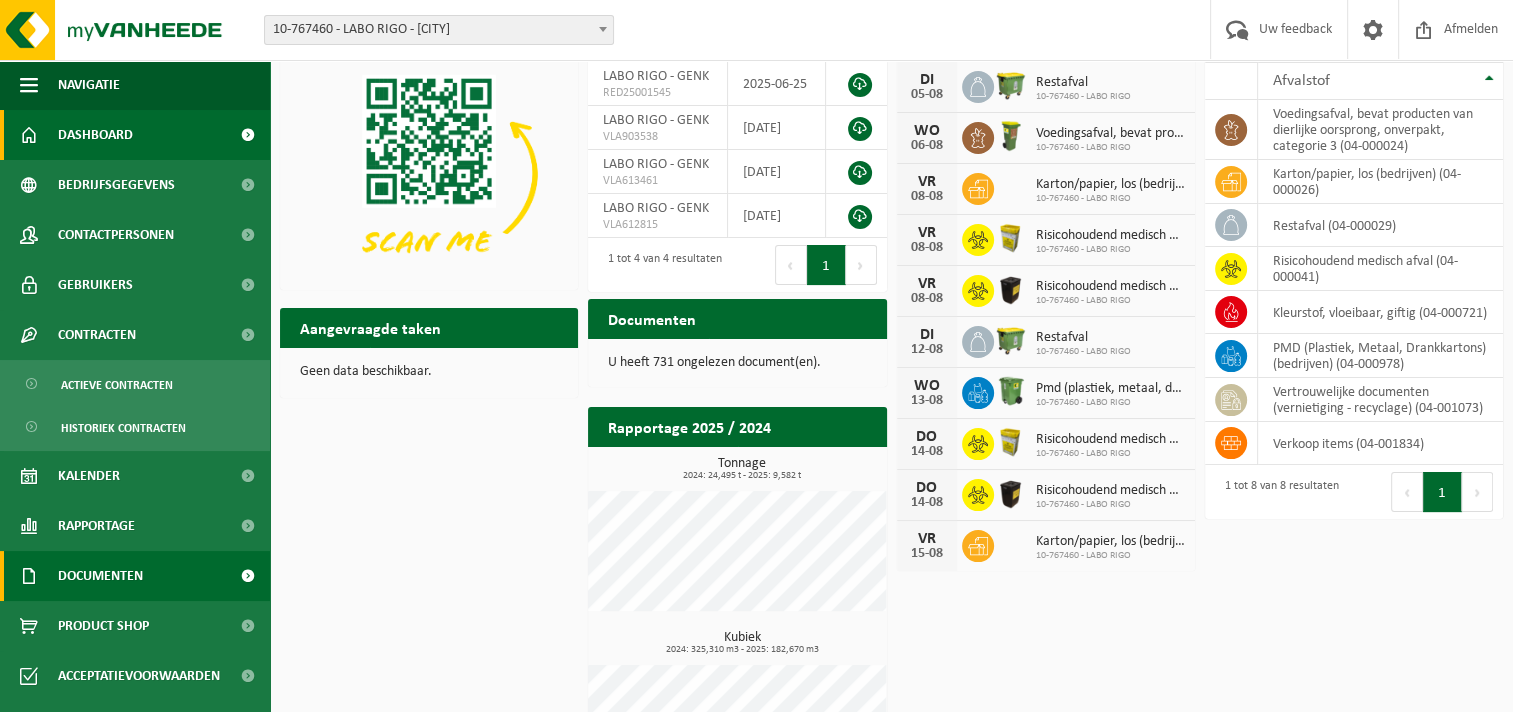 click on "Documenten" at bounding box center (100, 576) 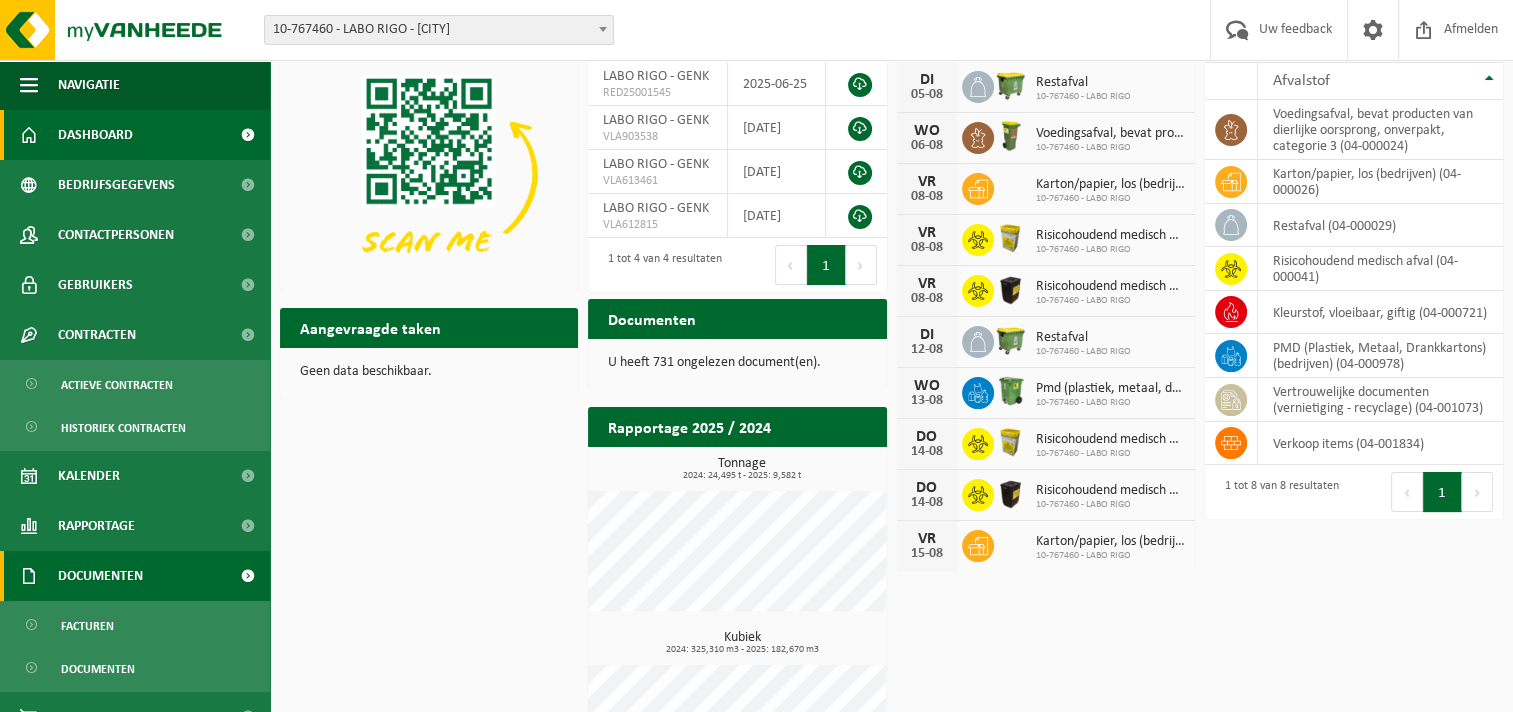 scroll, scrollTop: 80, scrollLeft: 0, axis: vertical 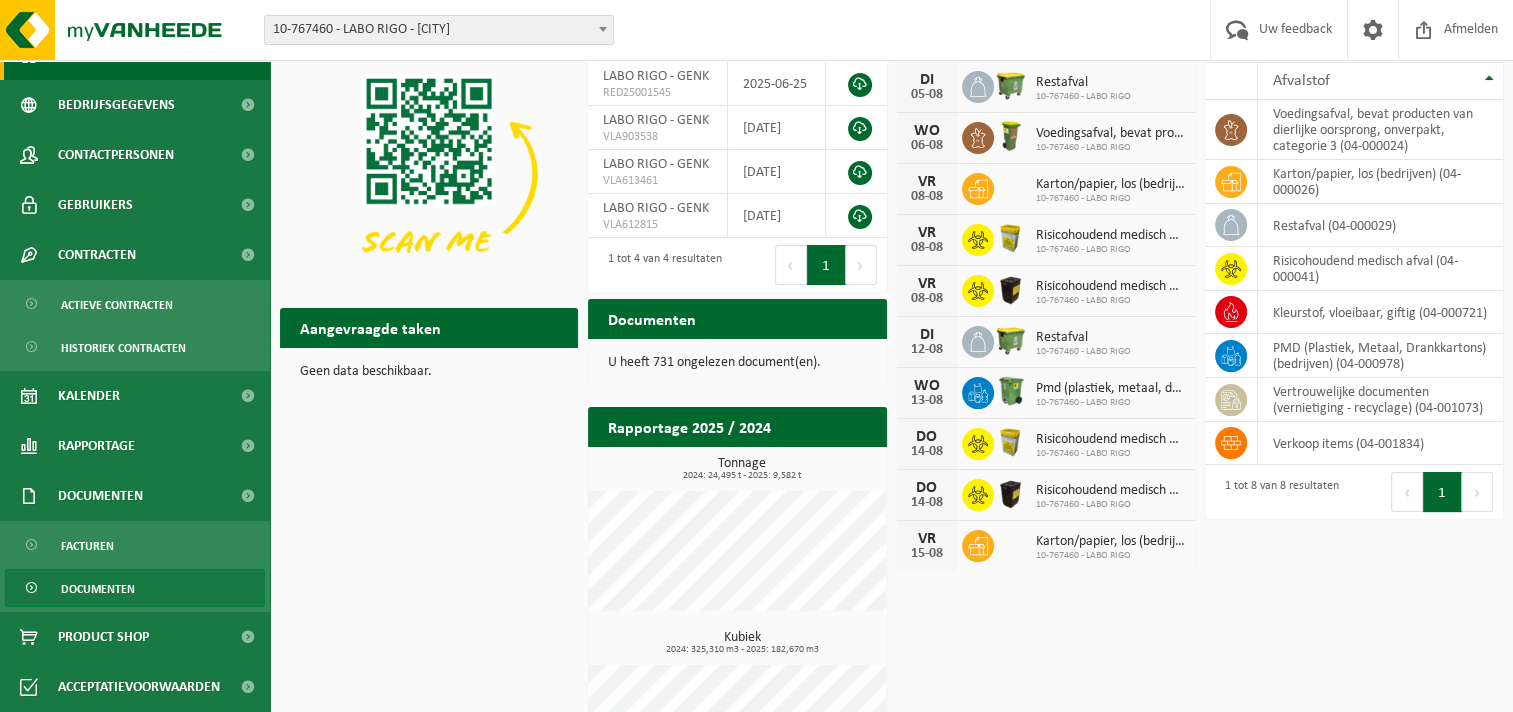 click on "Documenten" at bounding box center (98, 589) 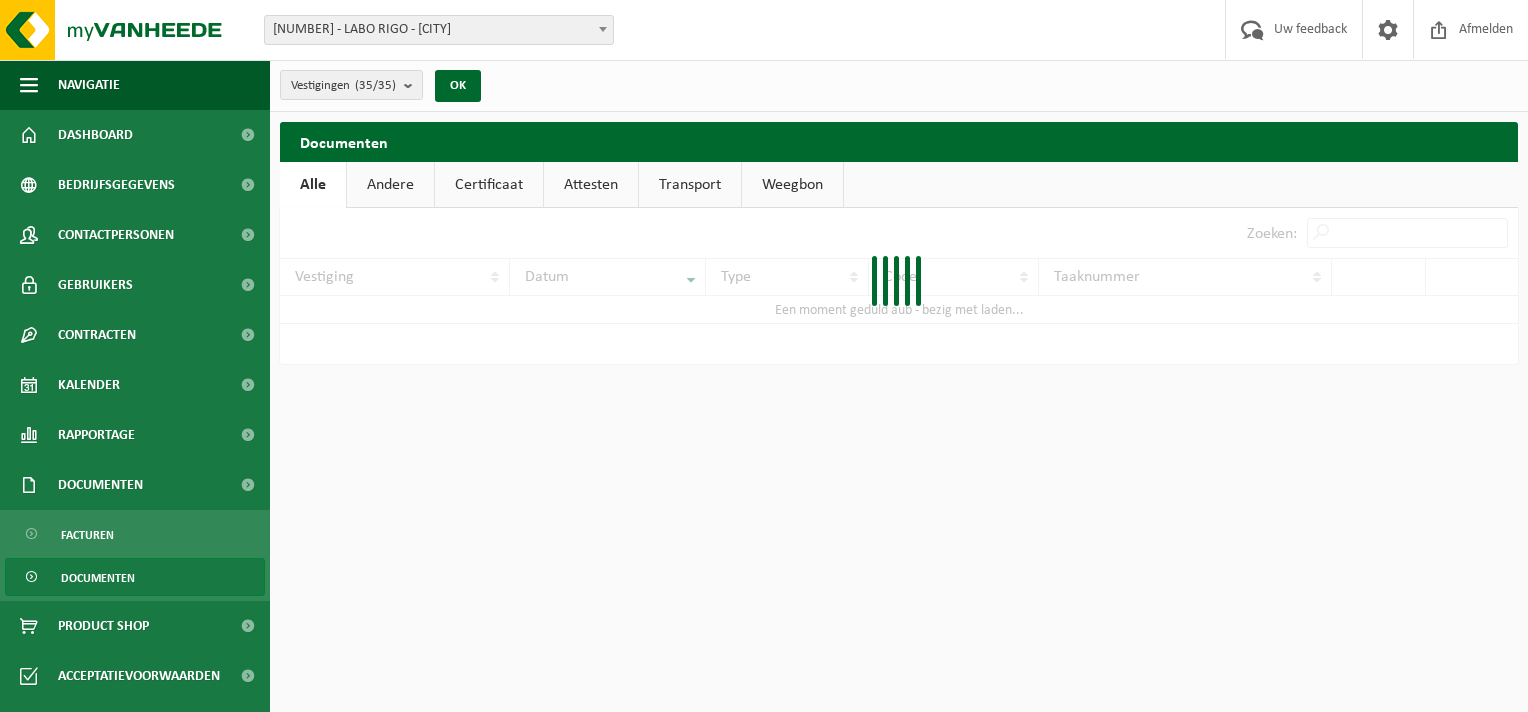 scroll, scrollTop: 0, scrollLeft: 0, axis: both 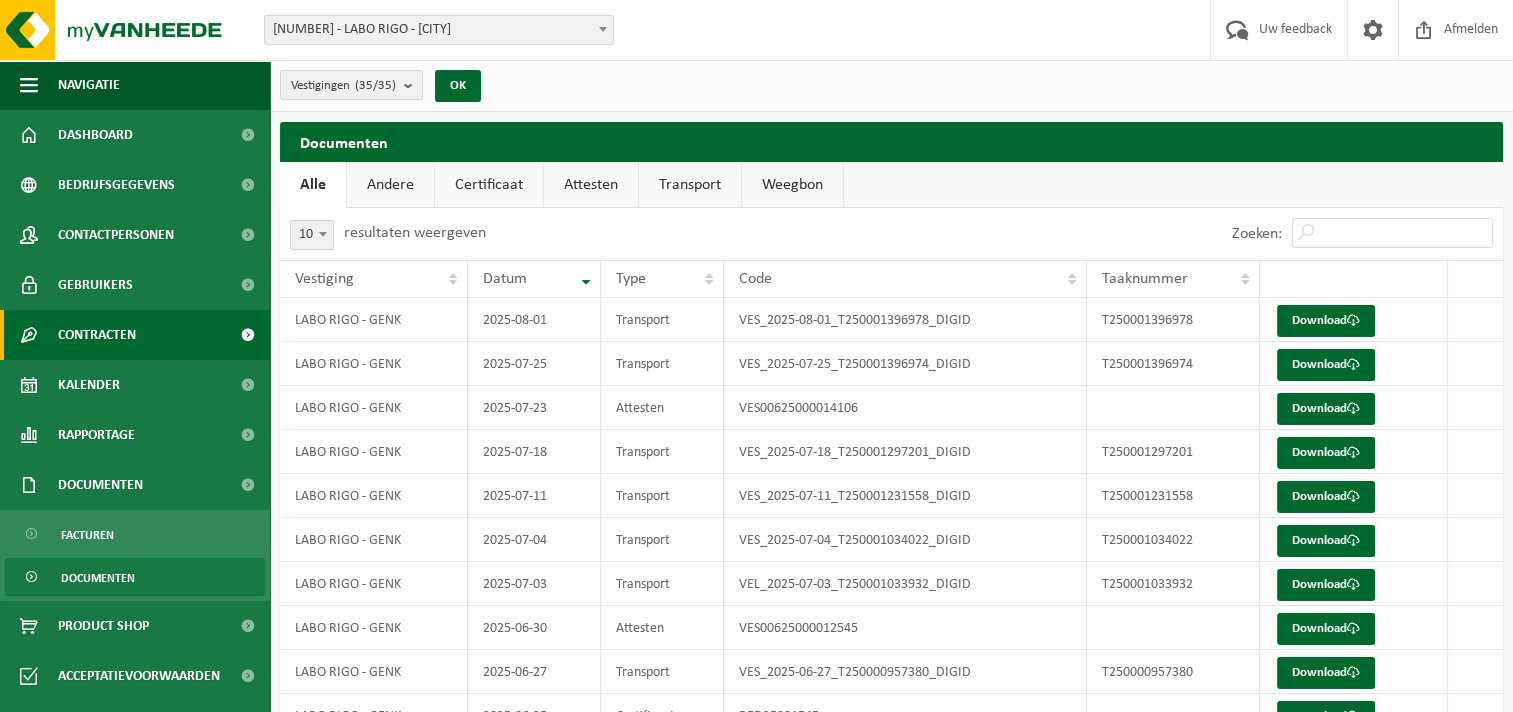 click on "Contracten" at bounding box center [135, 335] 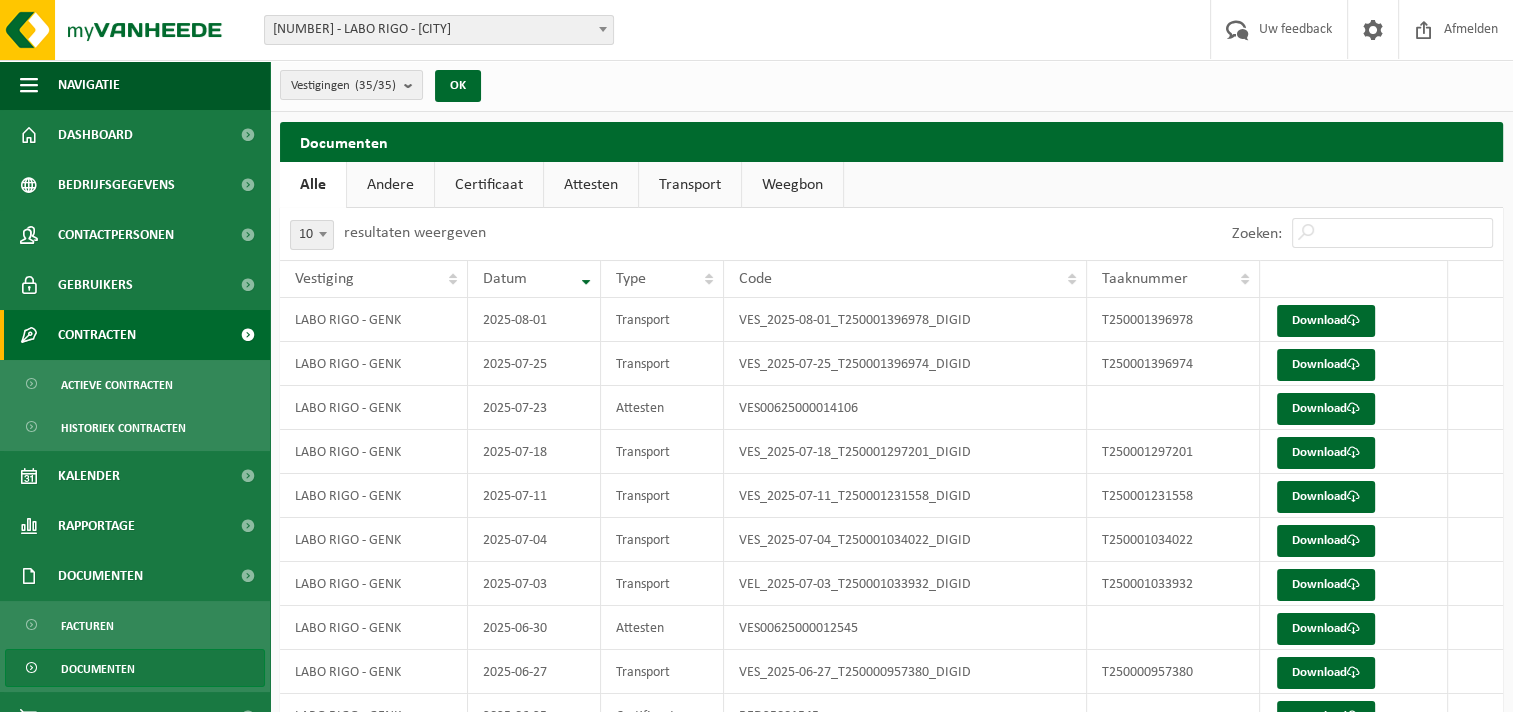click on "Contracten" at bounding box center (135, 335) 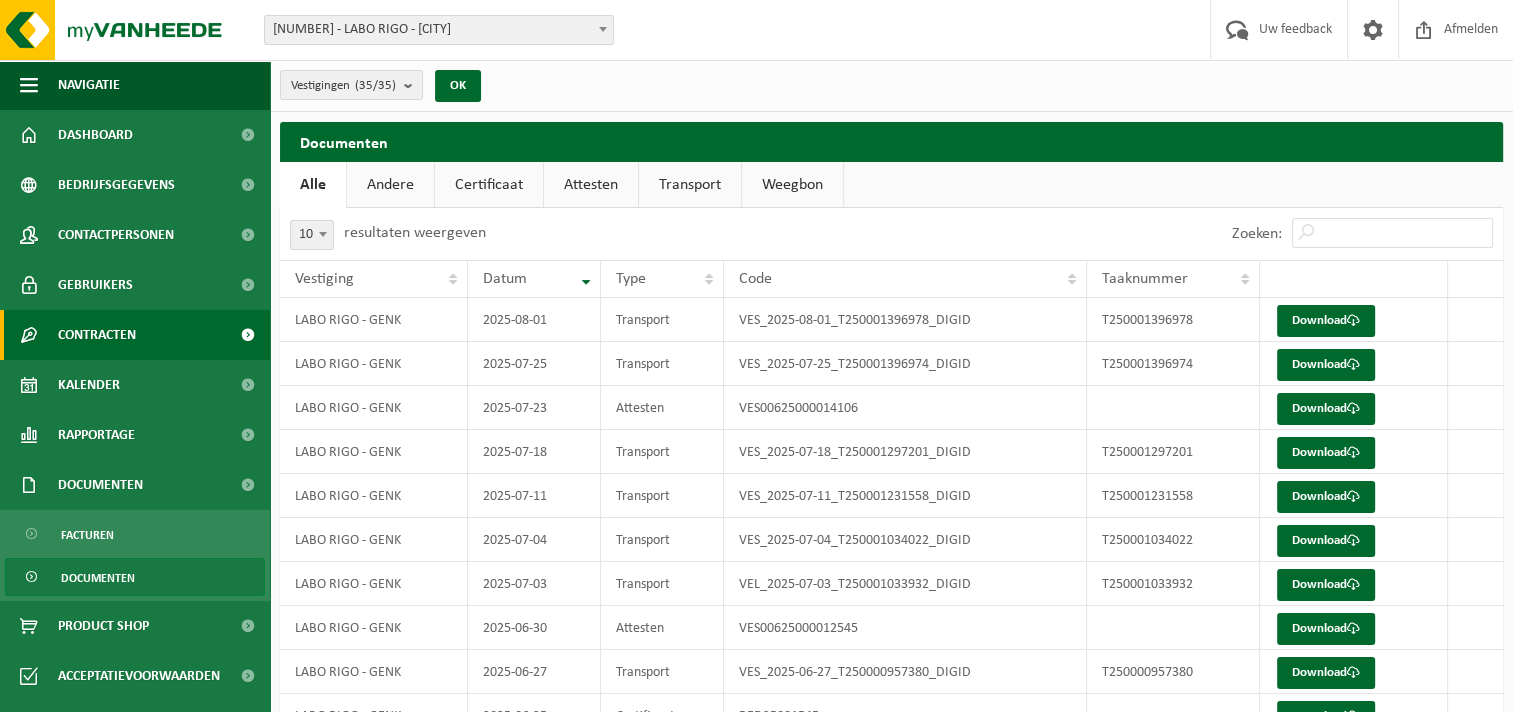 click on "Contracten" at bounding box center [97, 335] 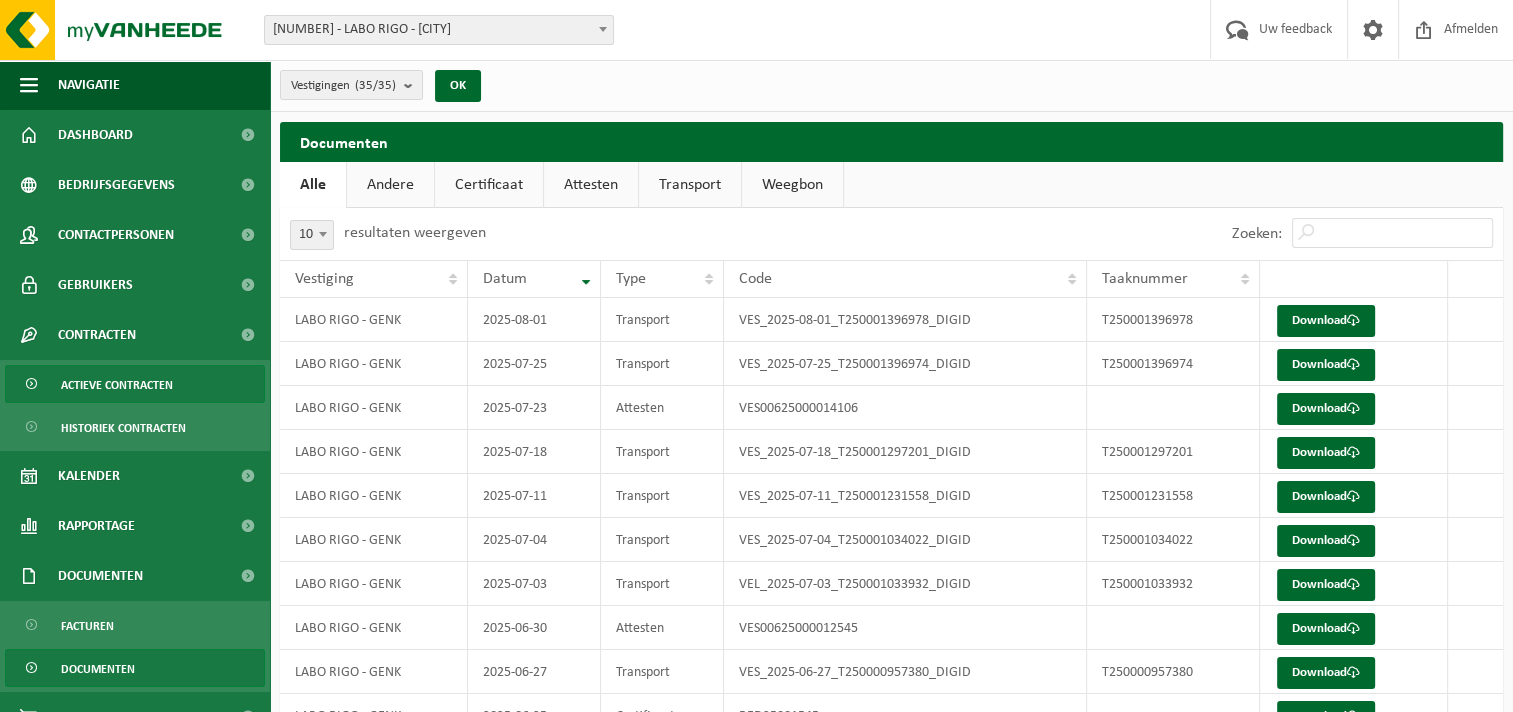 click on "Actieve contracten" at bounding box center (117, 385) 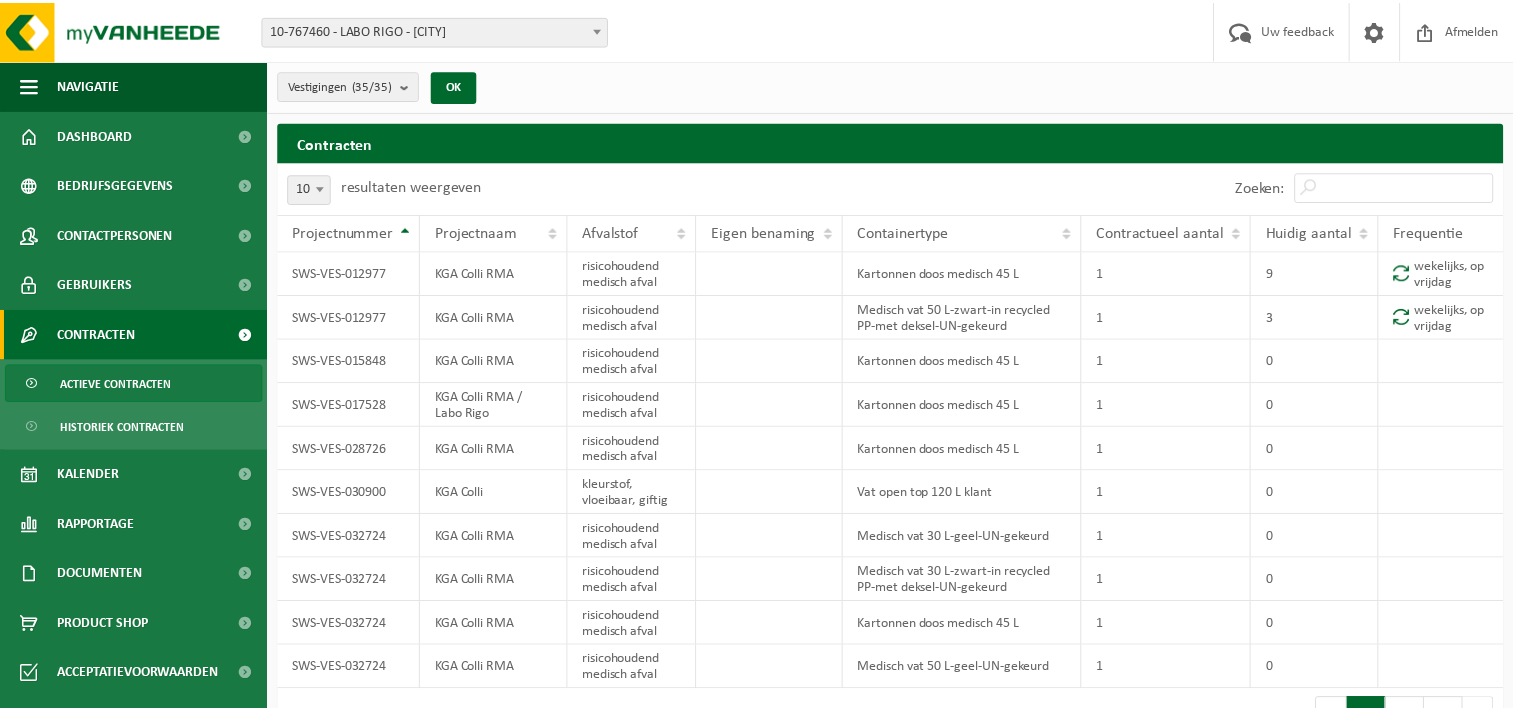 scroll, scrollTop: 0, scrollLeft: 0, axis: both 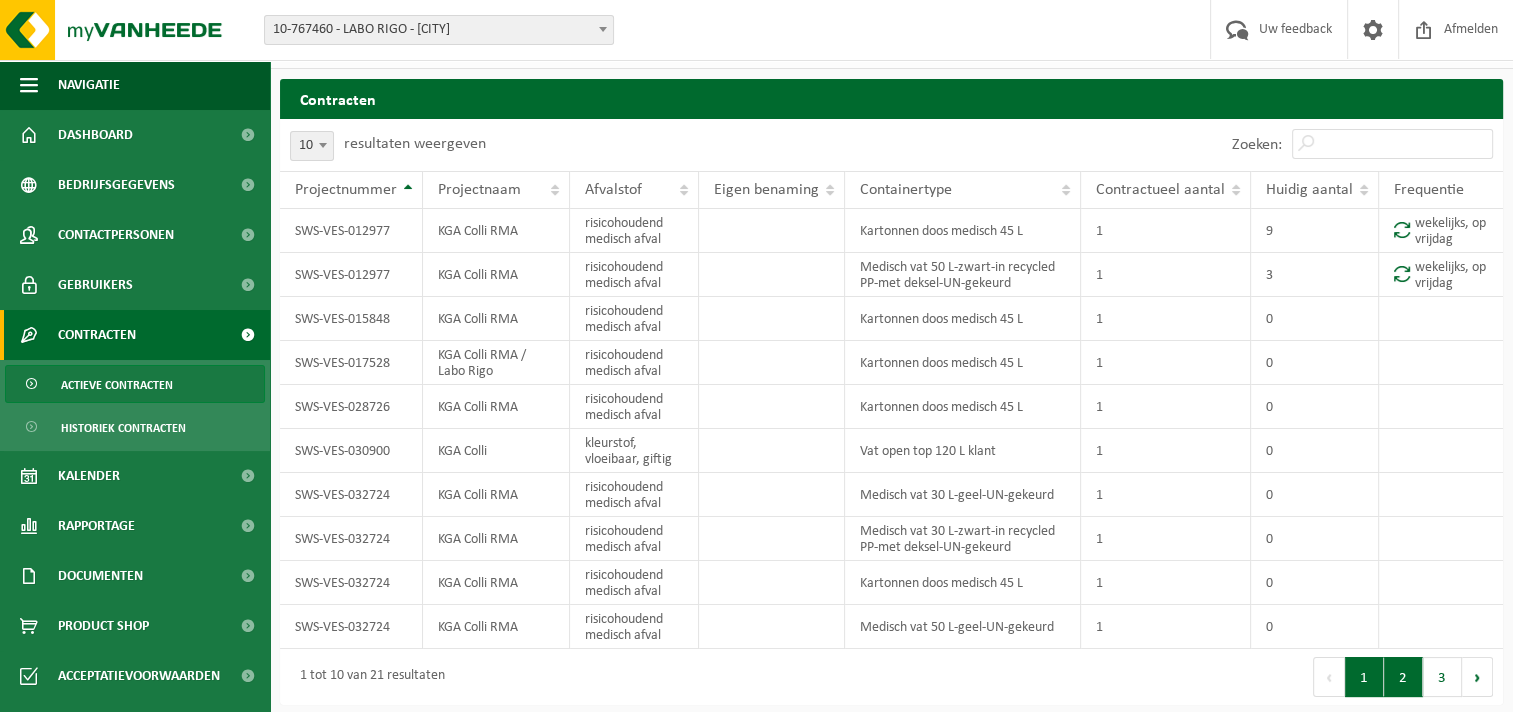 click on "2" at bounding box center [1403, 677] 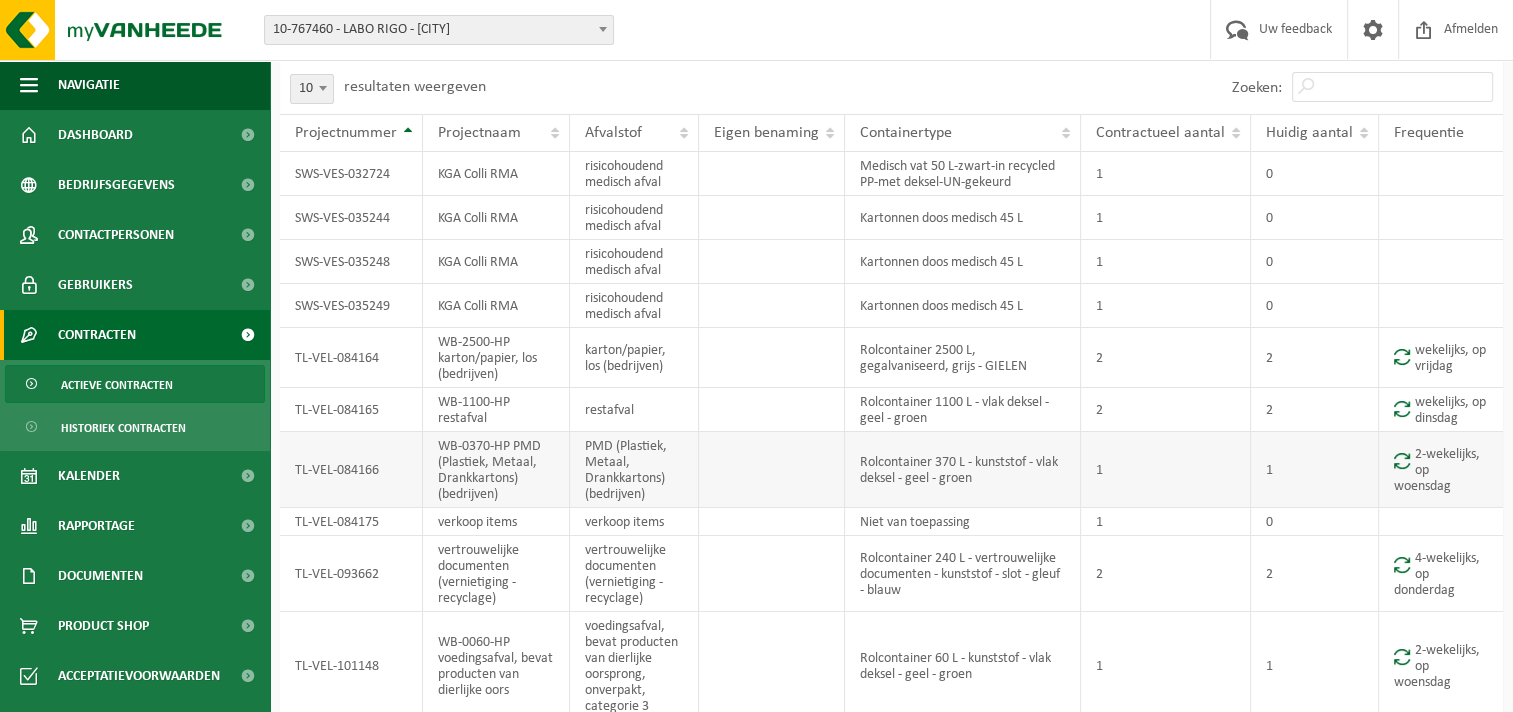 scroll, scrollTop: 171, scrollLeft: 0, axis: vertical 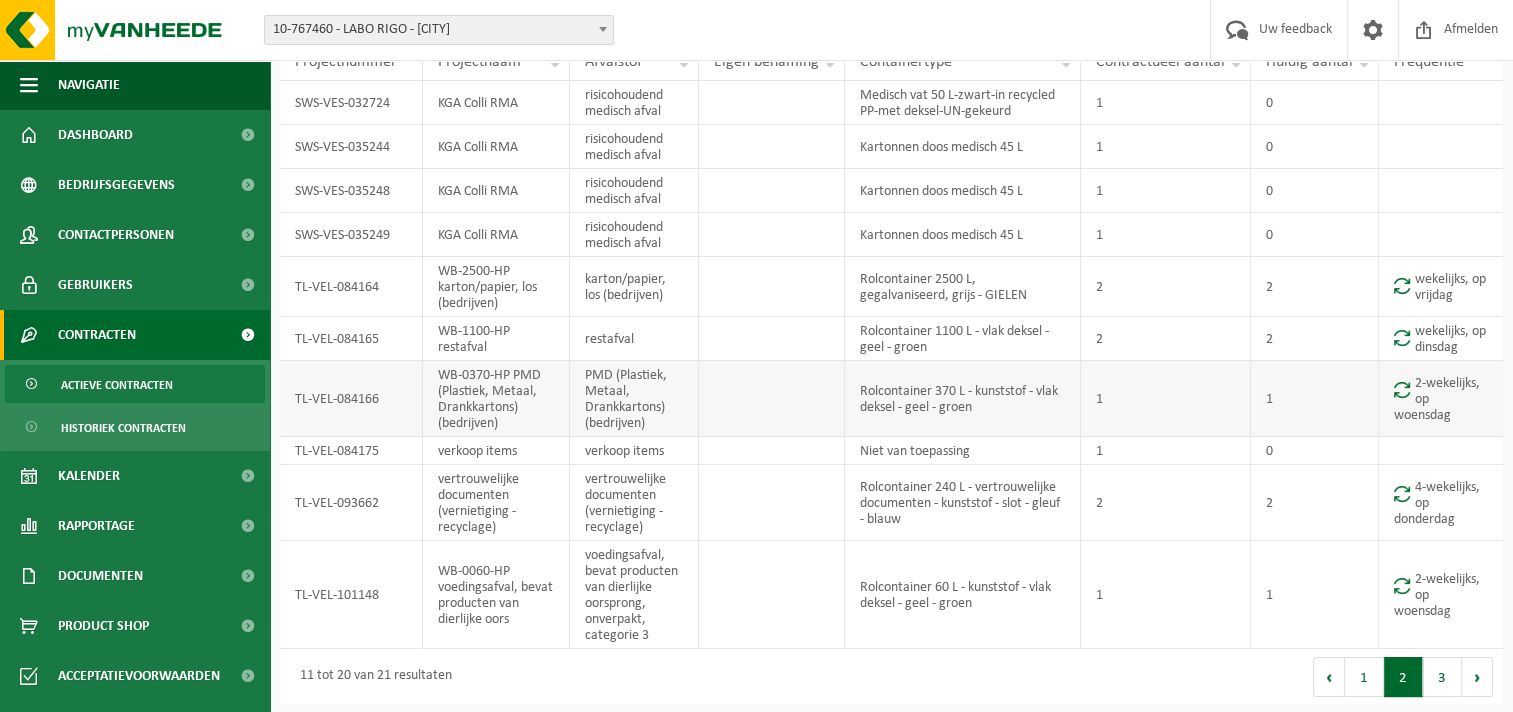 click on "Rolcontainer 370 L - kunststof - vlak deksel - geel - groen" at bounding box center (963, 399) 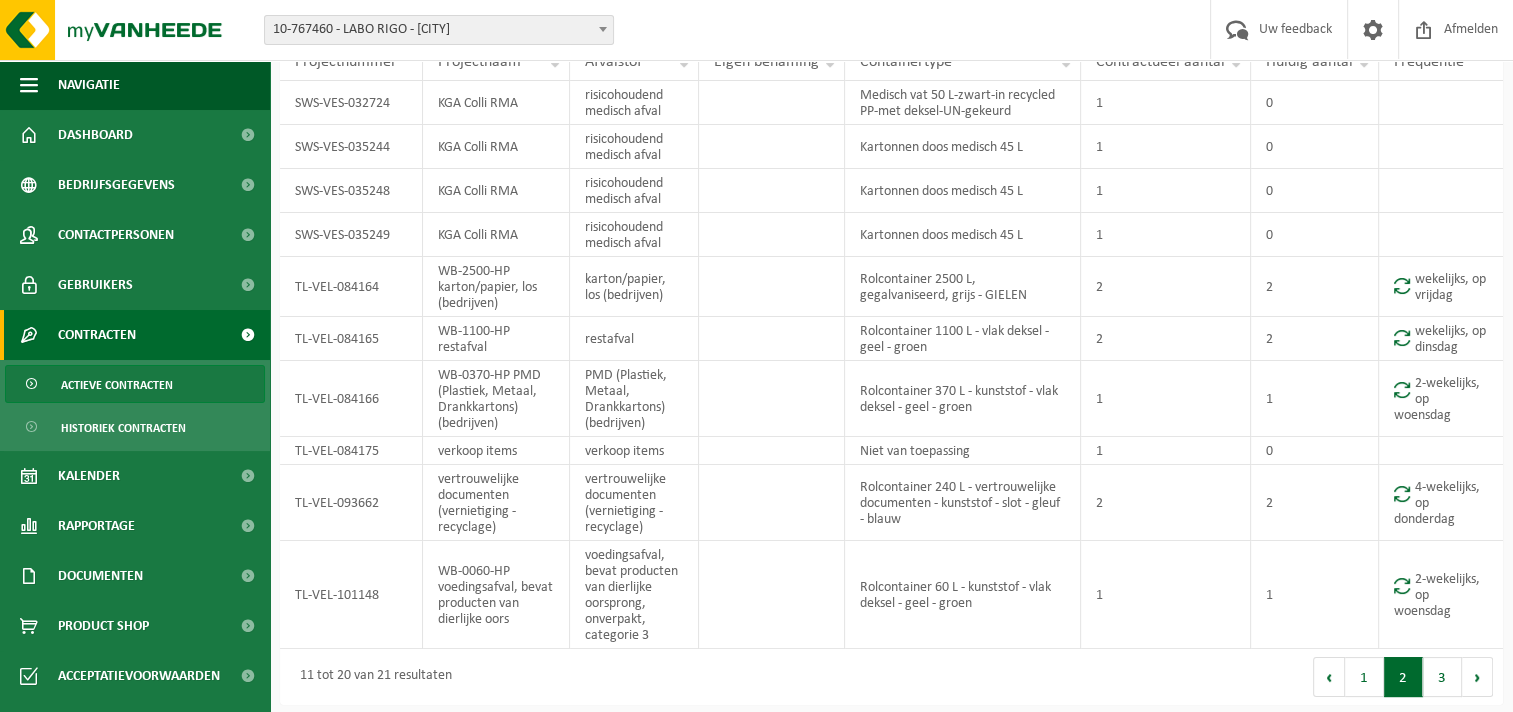 scroll, scrollTop: 0, scrollLeft: 0, axis: both 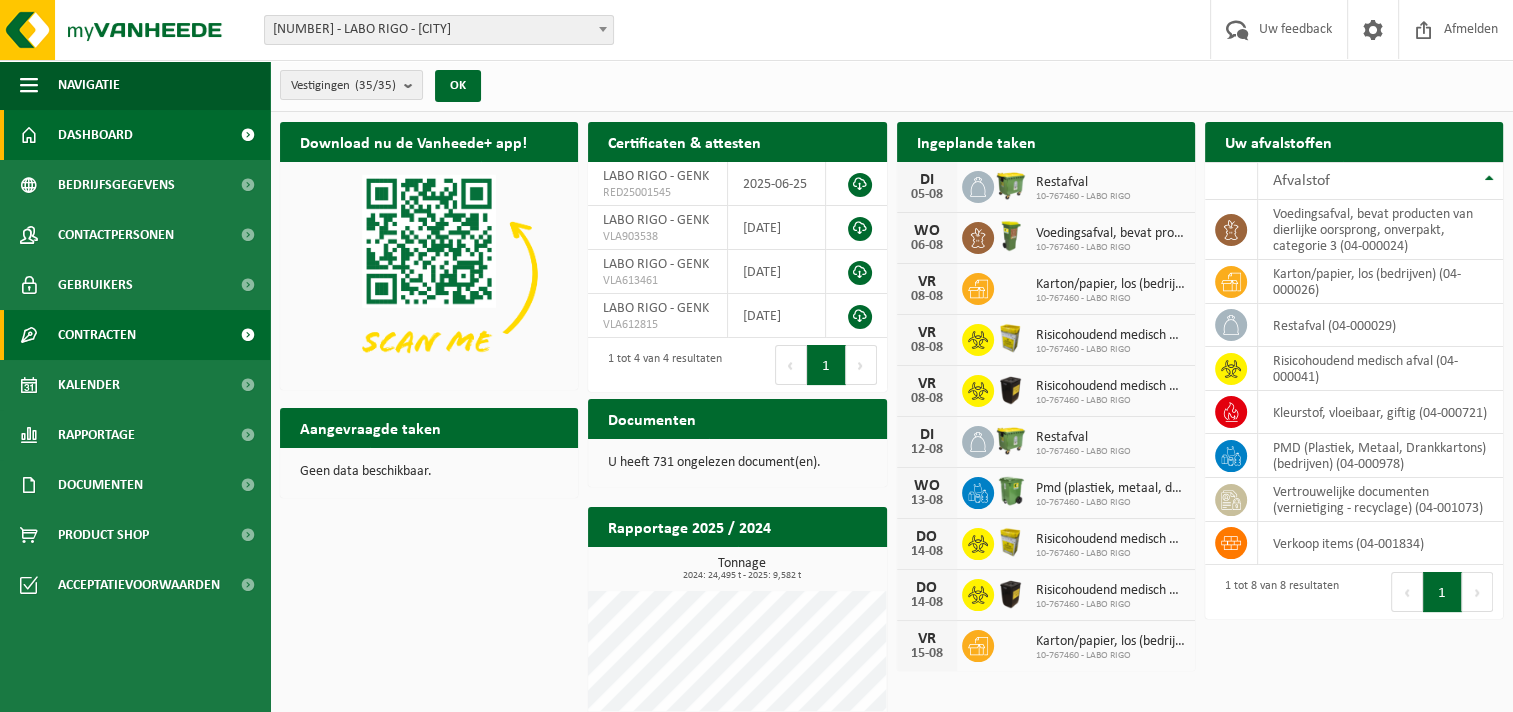 click on "Contracten" at bounding box center (97, 335) 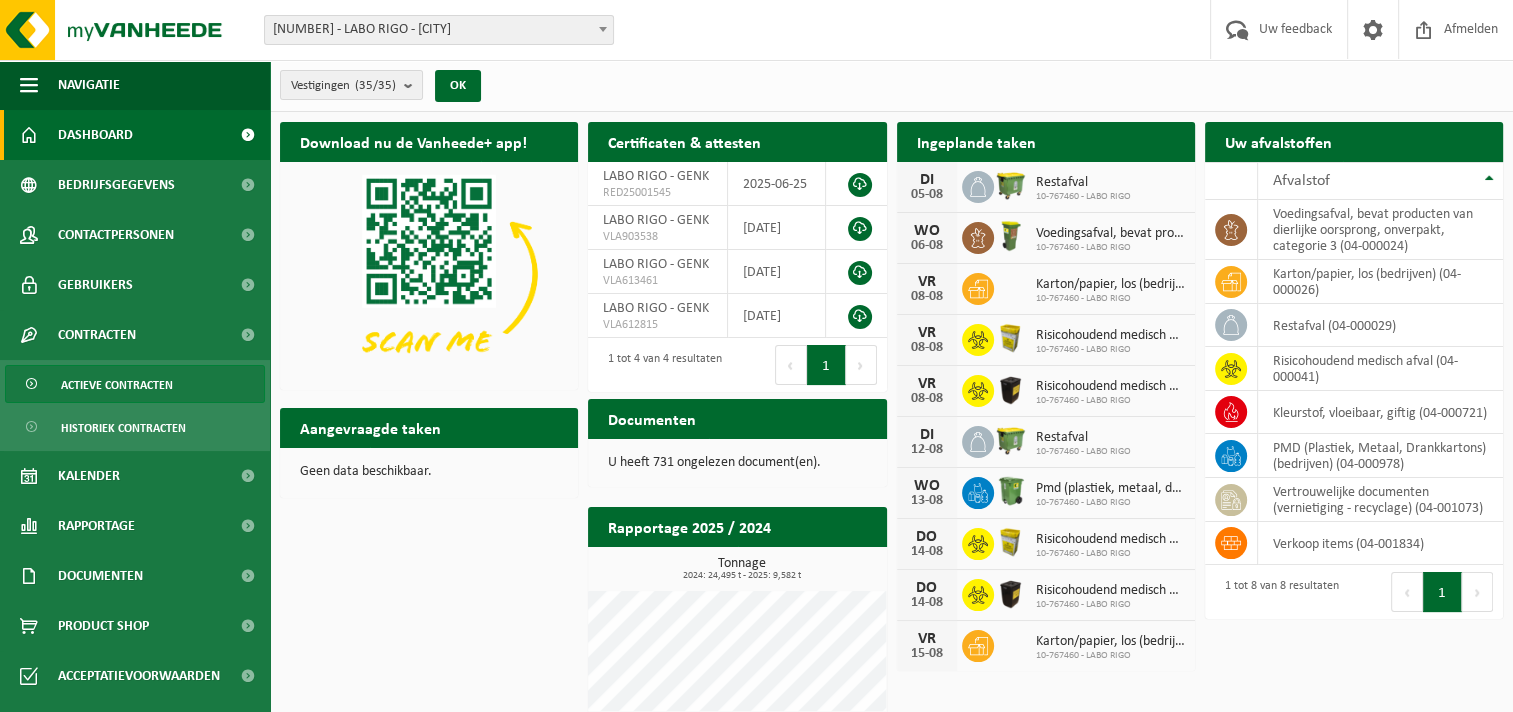click on "Actieve contracten" at bounding box center [117, 385] 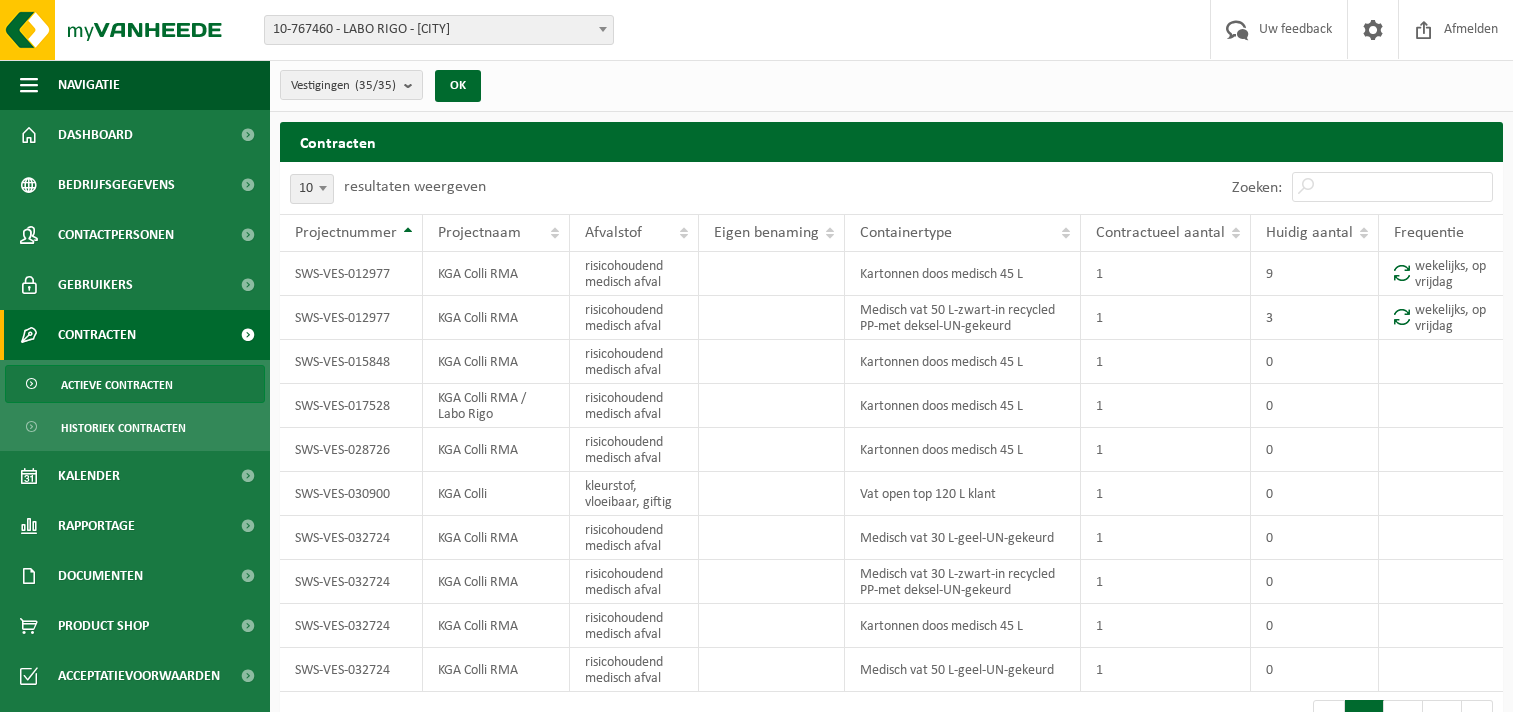 scroll, scrollTop: 0, scrollLeft: 0, axis: both 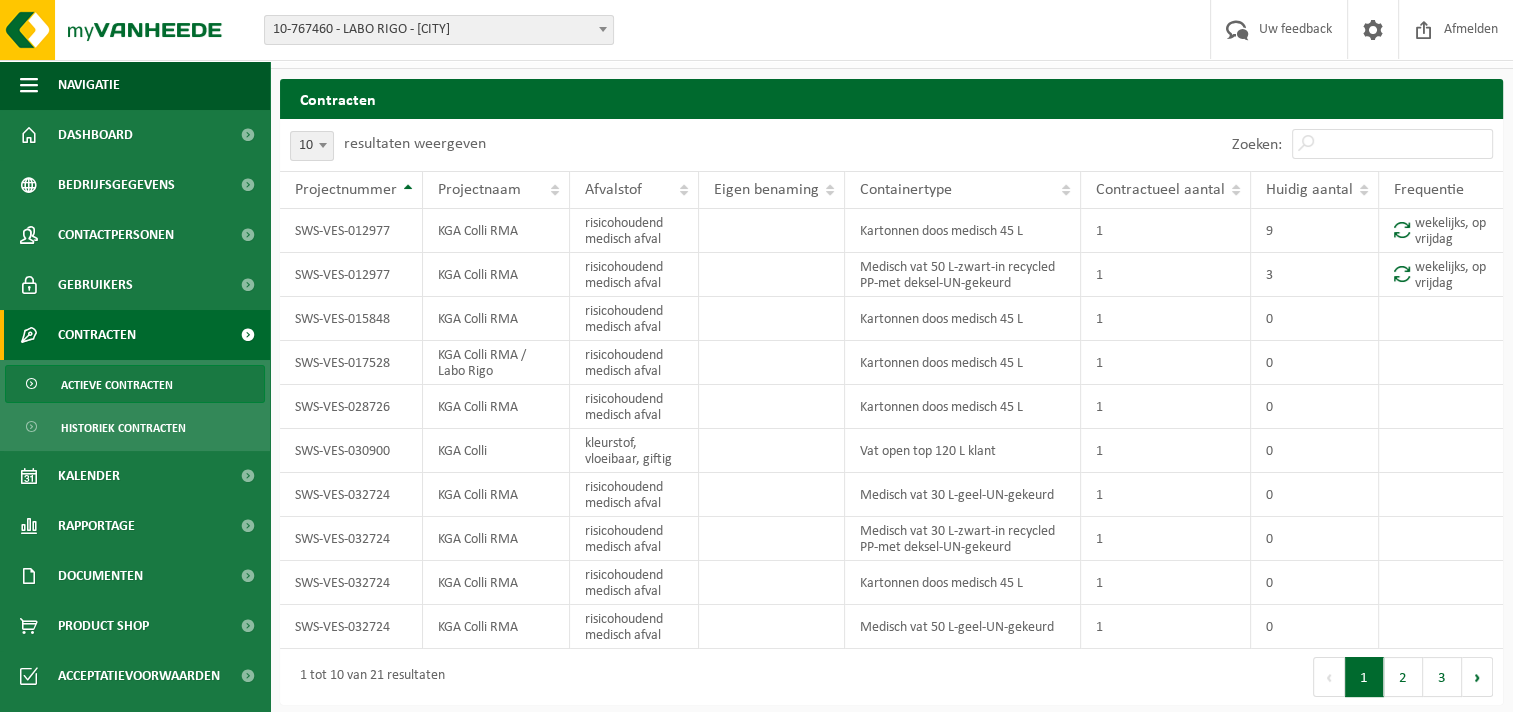 click on "Actieve contracten" at bounding box center (117, 385) 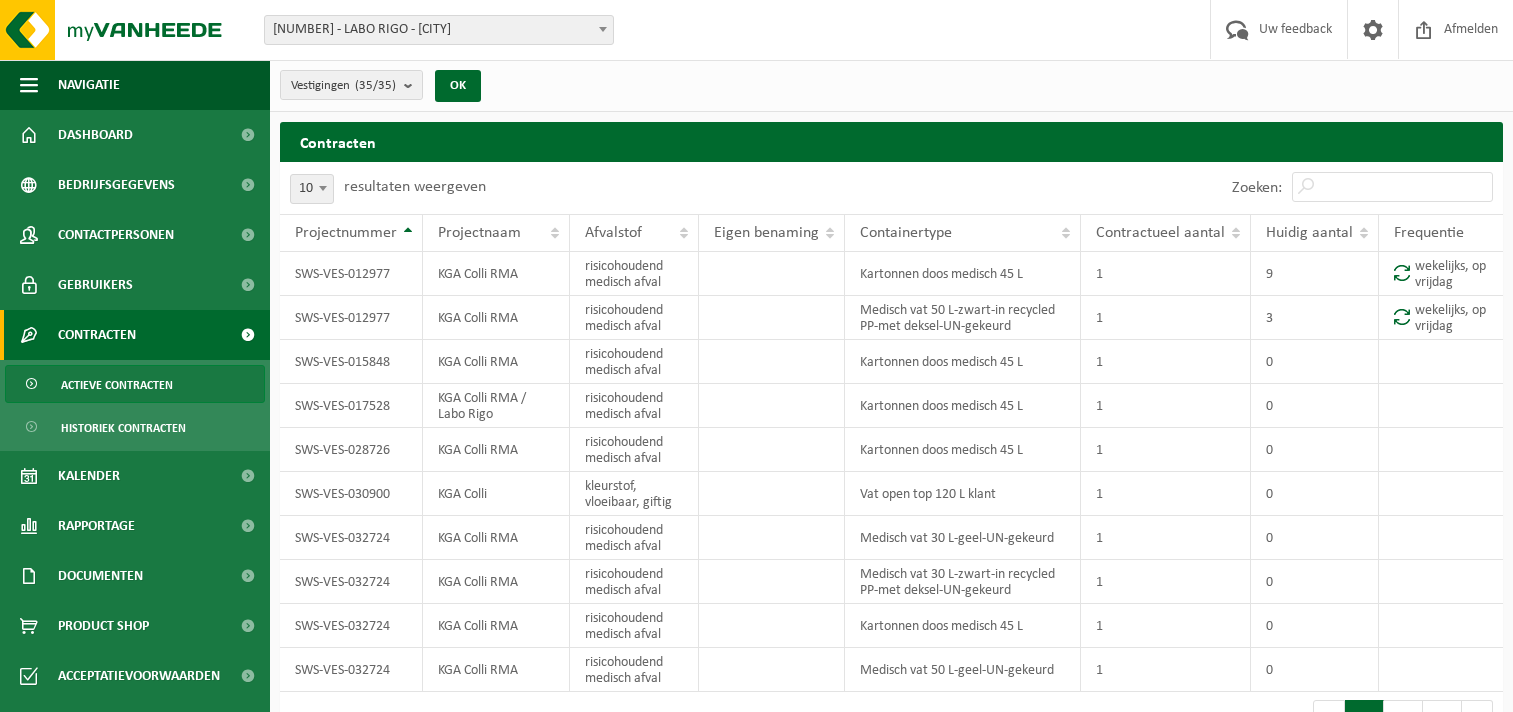 scroll, scrollTop: 0, scrollLeft: 0, axis: both 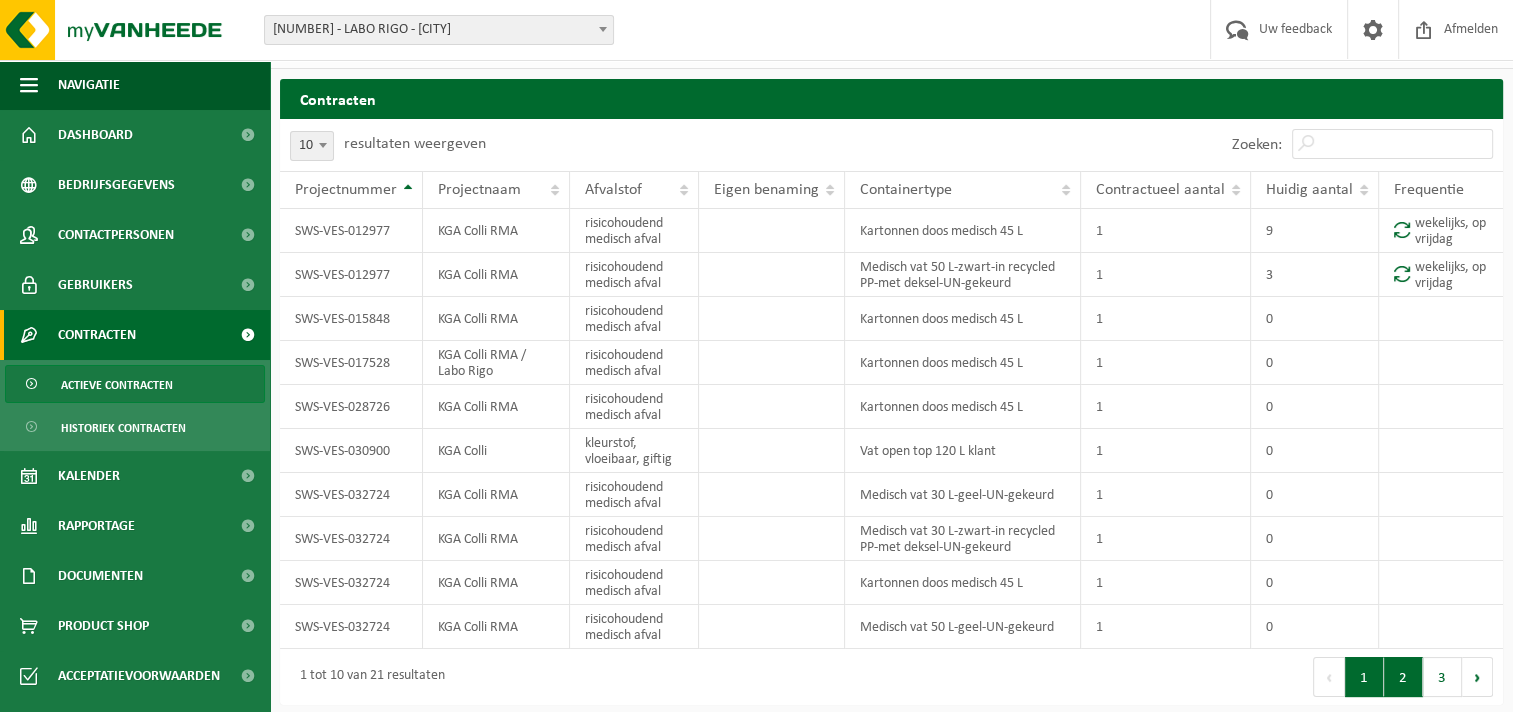click on "2" at bounding box center (1403, 677) 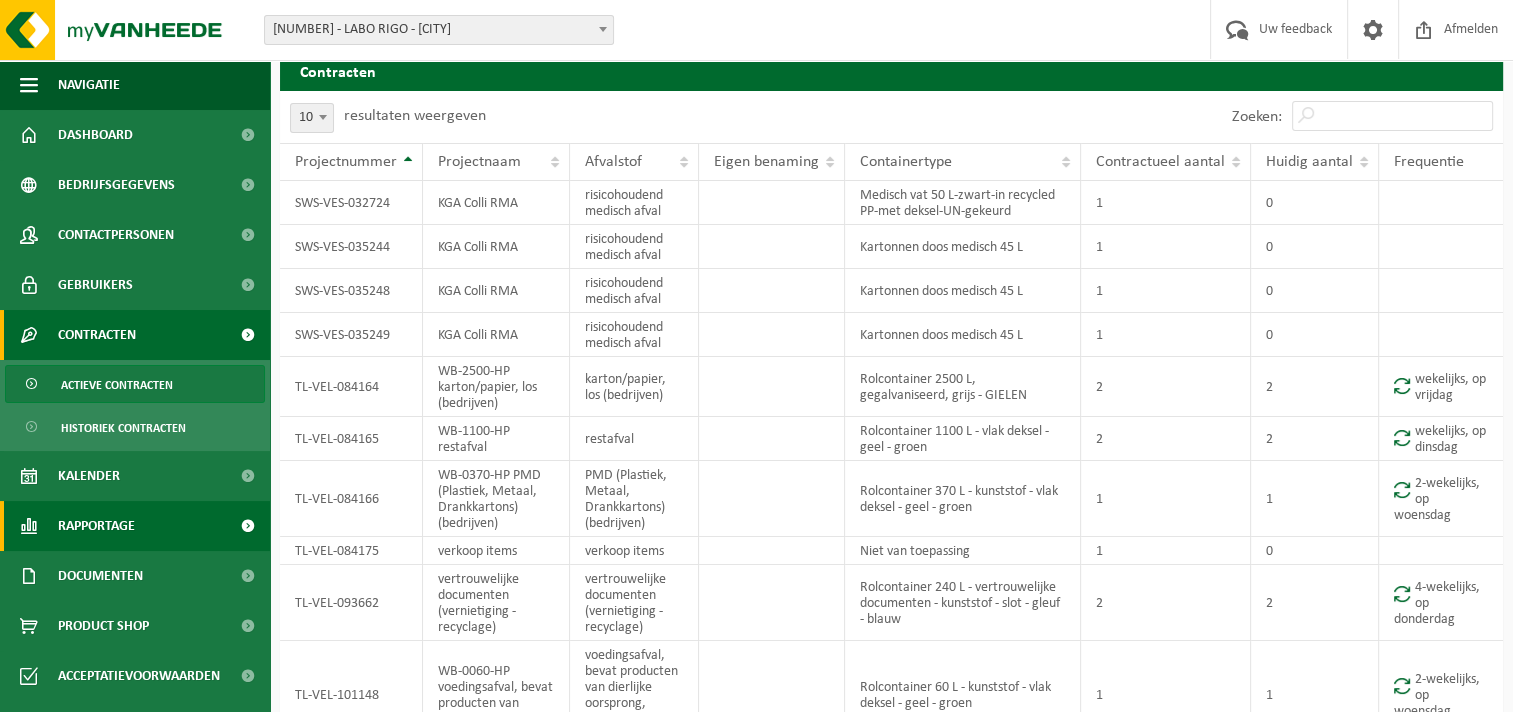scroll, scrollTop: 171, scrollLeft: 0, axis: vertical 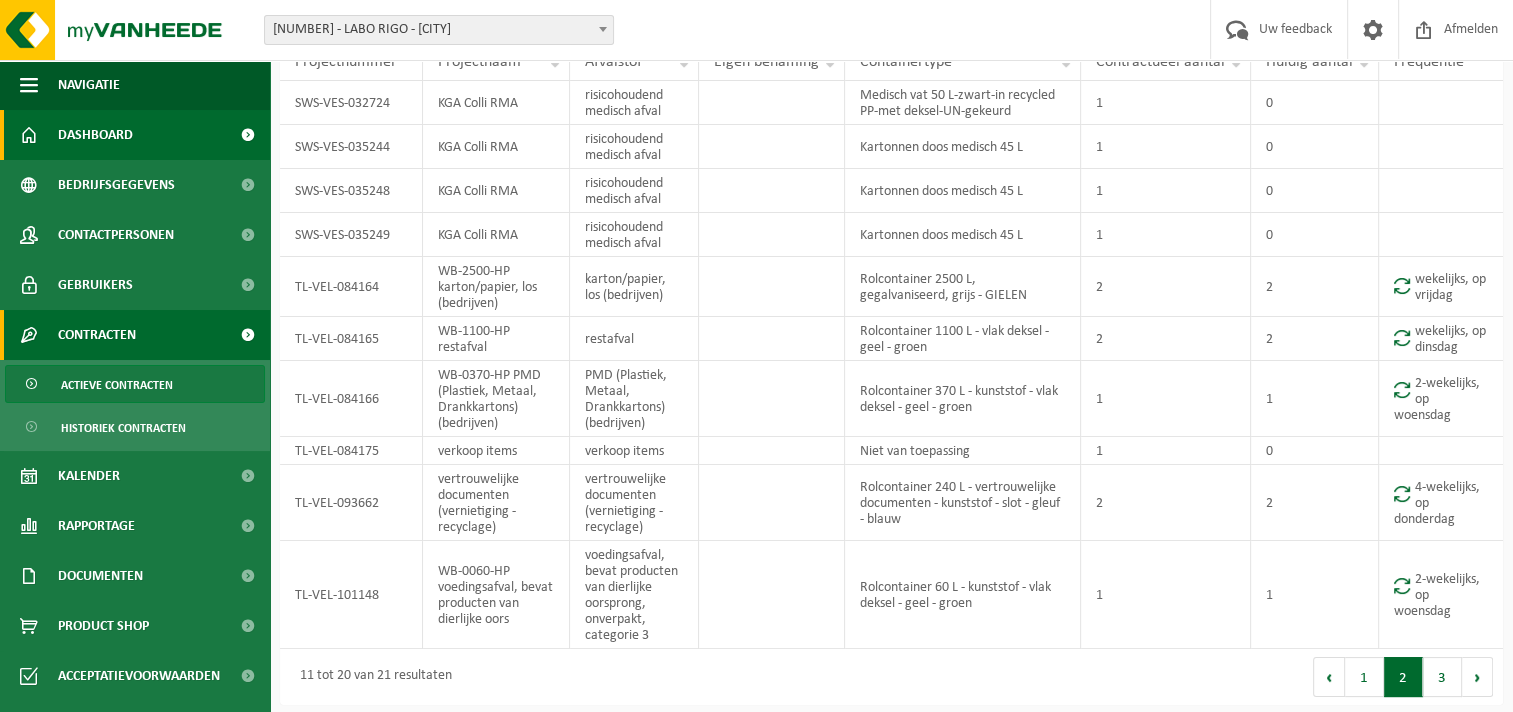 click on "Dashboard" at bounding box center (135, 135) 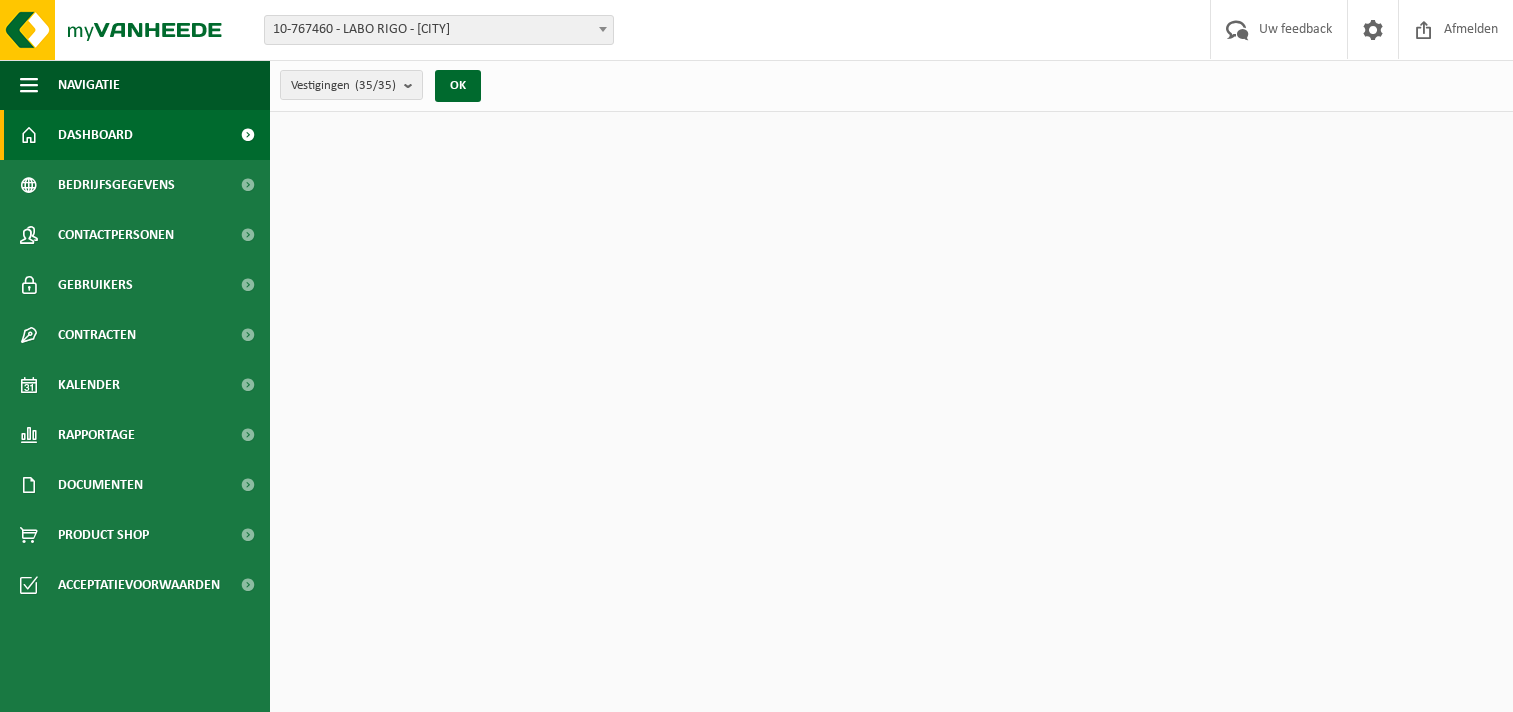 scroll, scrollTop: 0, scrollLeft: 0, axis: both 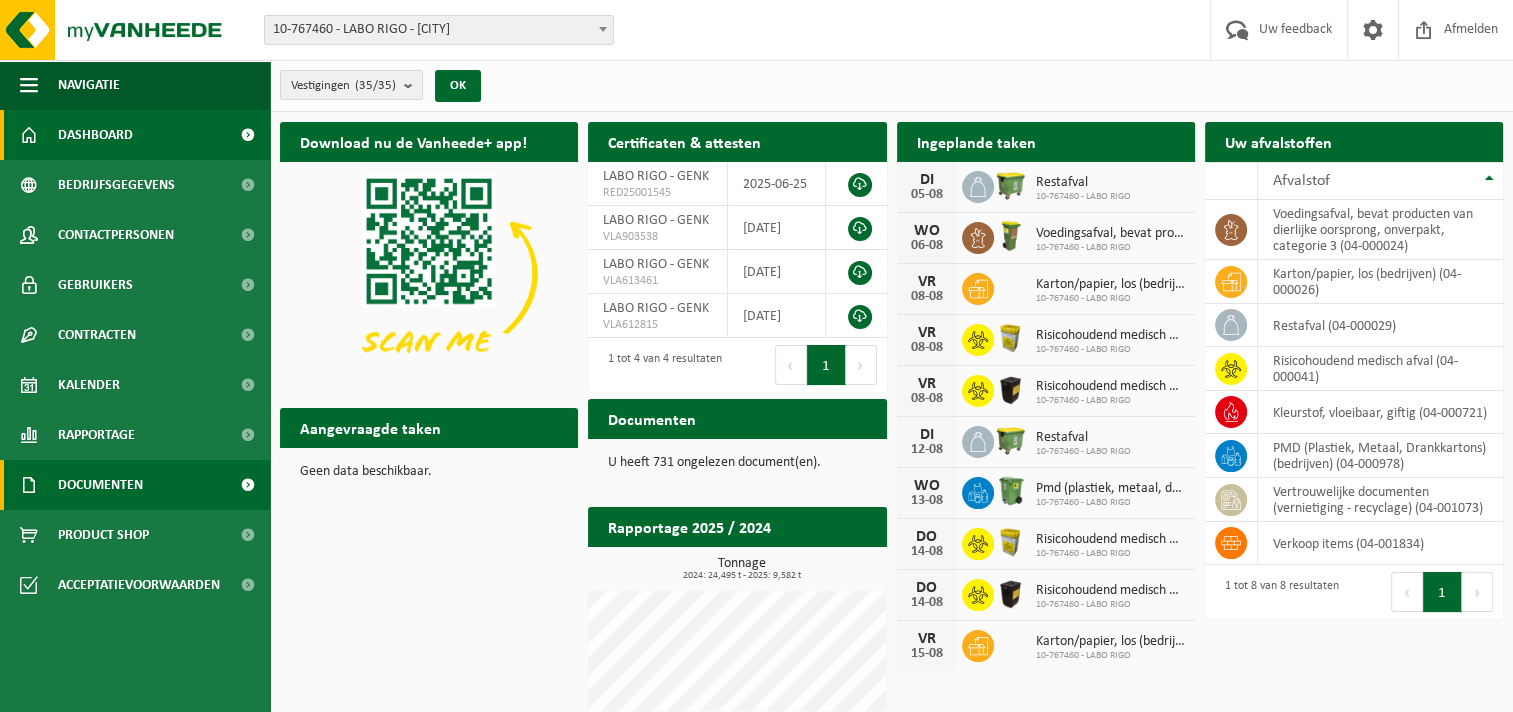 click on "Documenten" at bounding box center [135, 485] 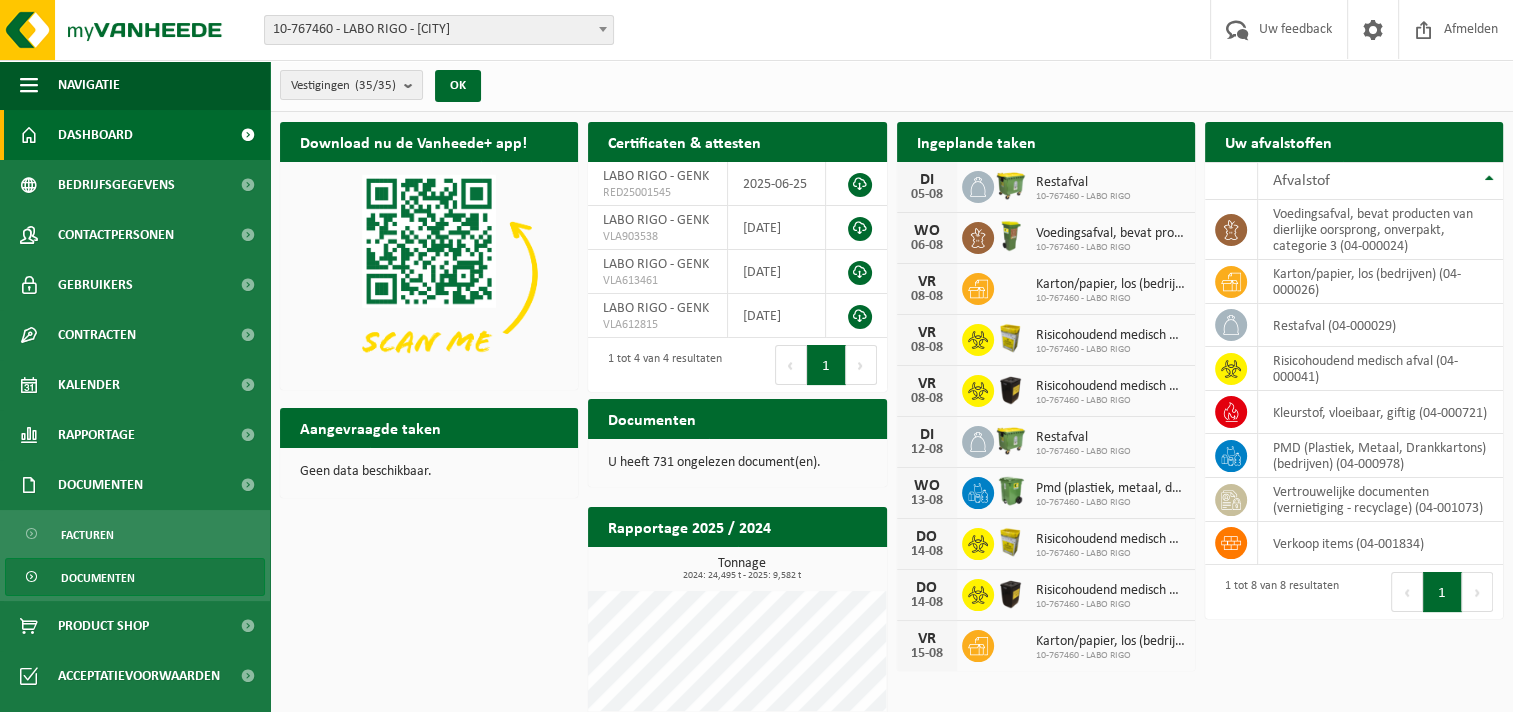 click on "Documenten" at bounding box center [98, 578] 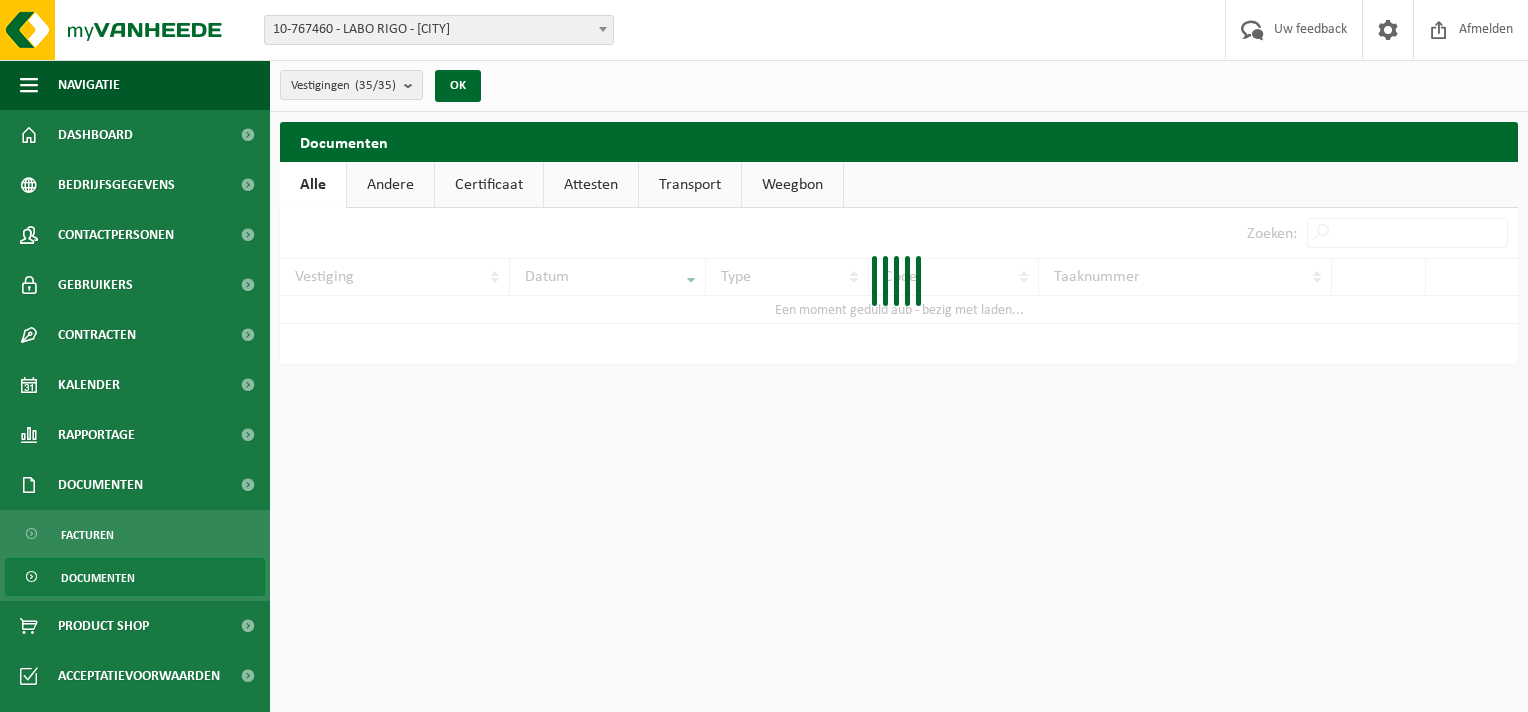 scroll, scrollTop: 0, scrollLeft: 0, axis: both 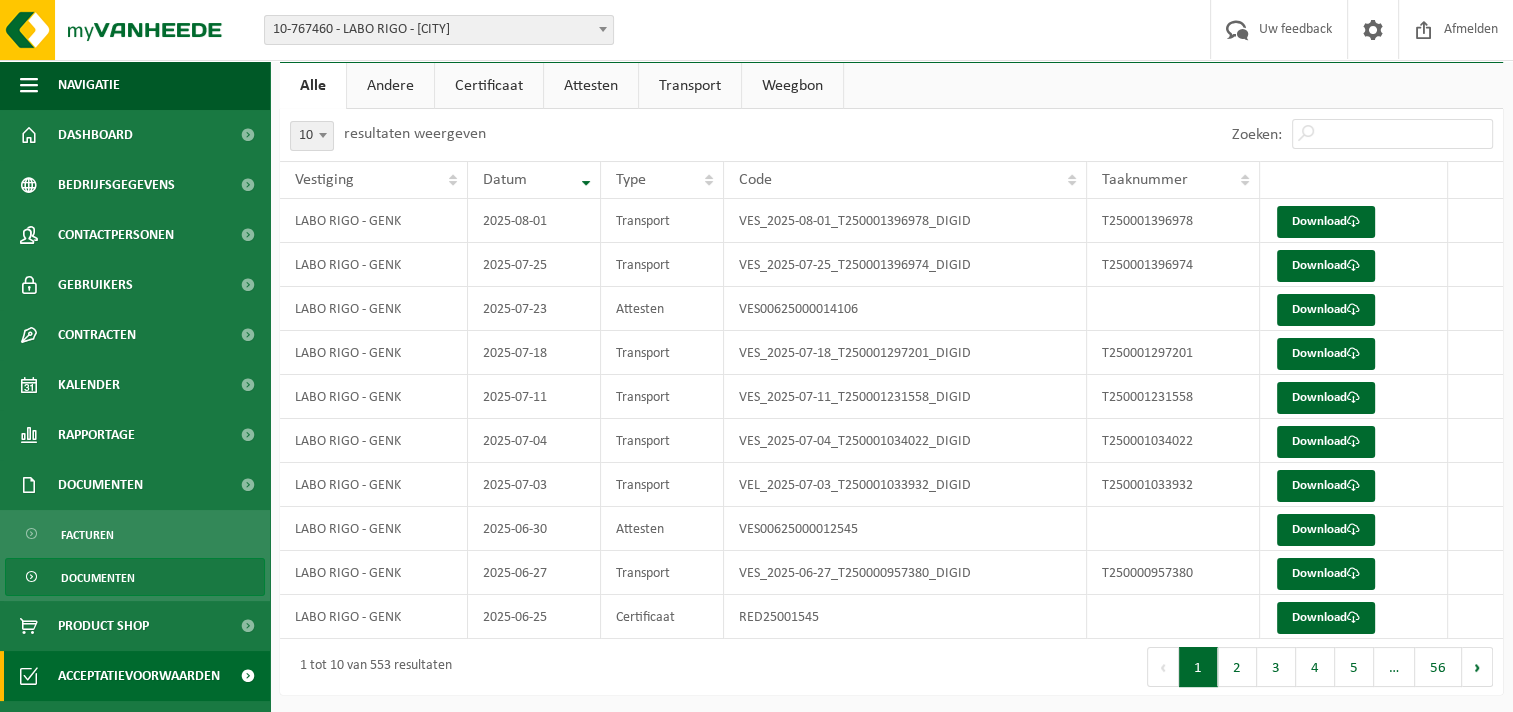 click on "Acceptatievoorwaarden" at bounding box center (139, 676) 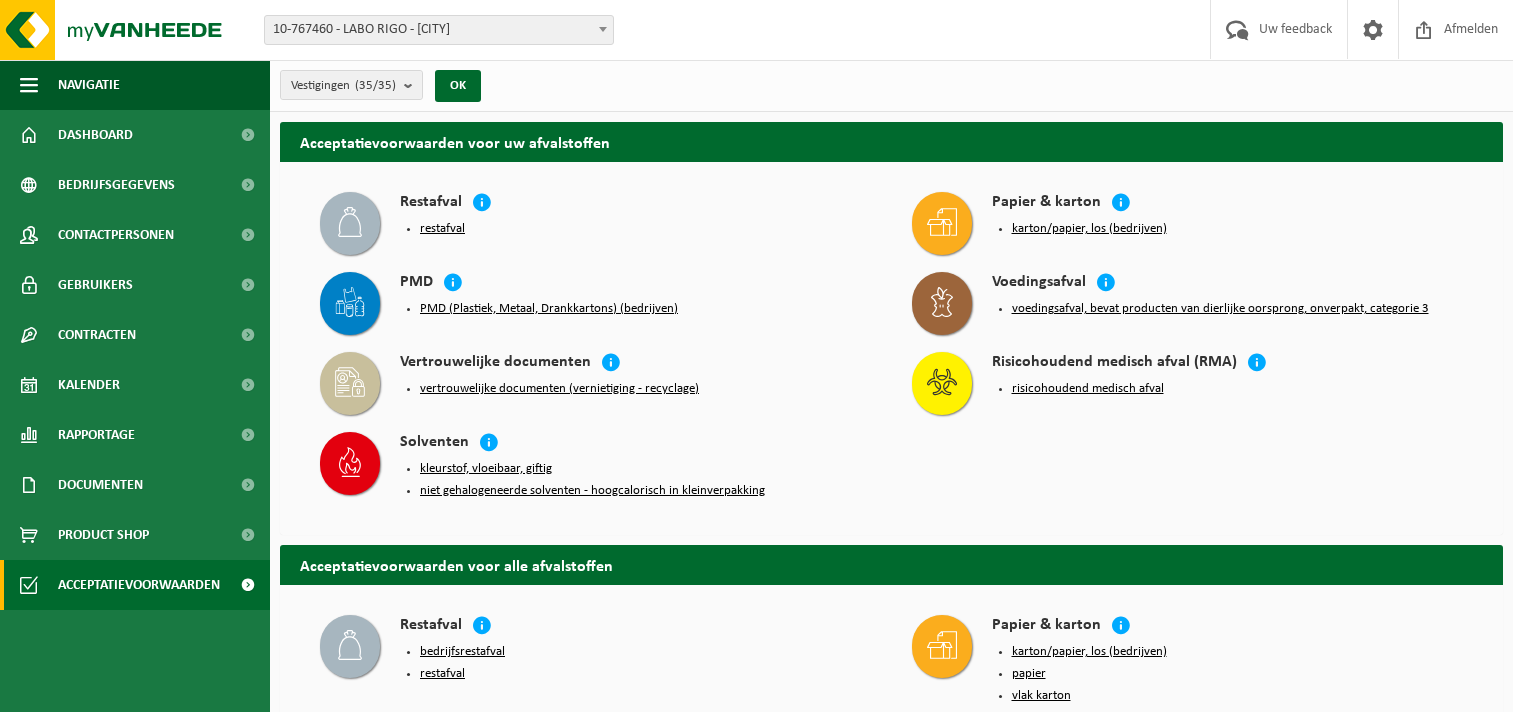 scroll, scrollTop: 0, scrollLeft: 0, axis: both 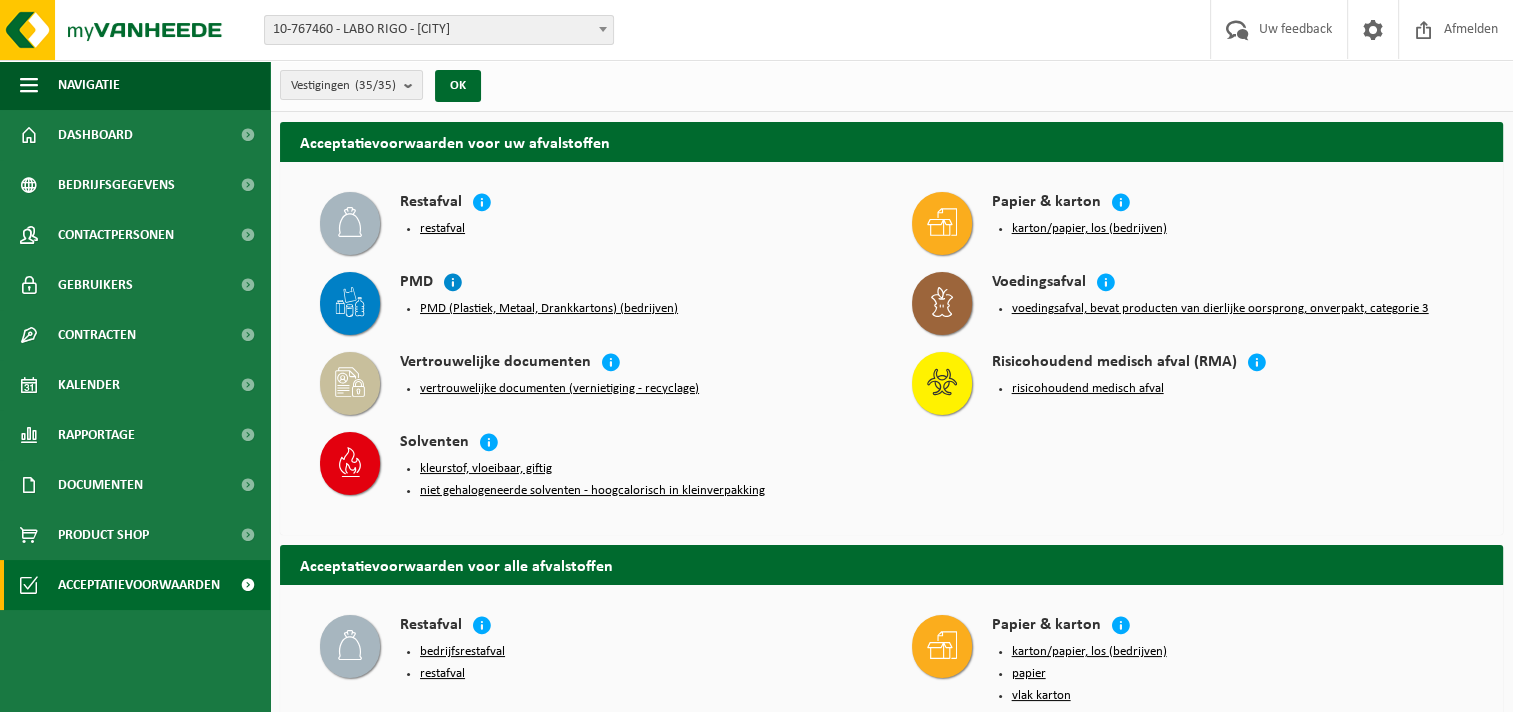 click at bounding box center (453, 282) 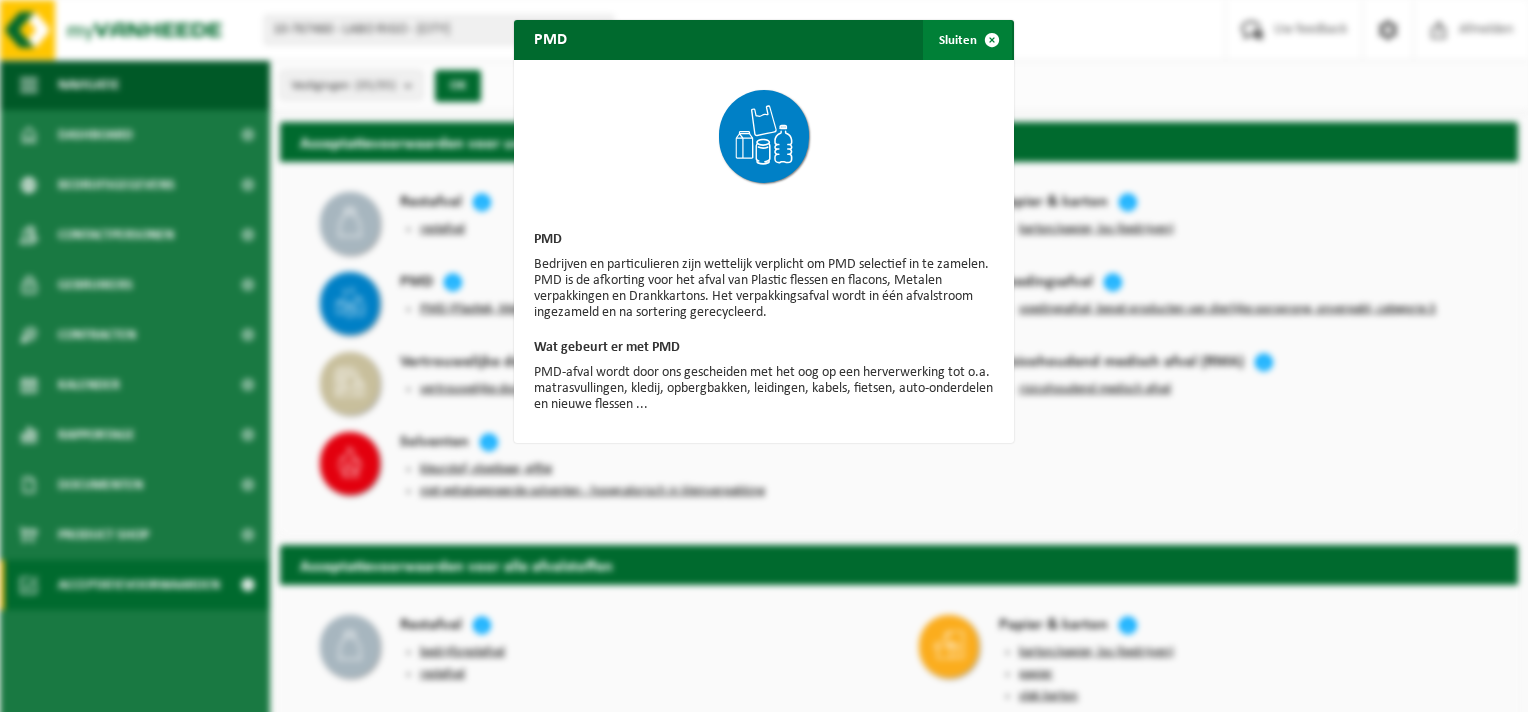 click at bounding box center [992, 40] 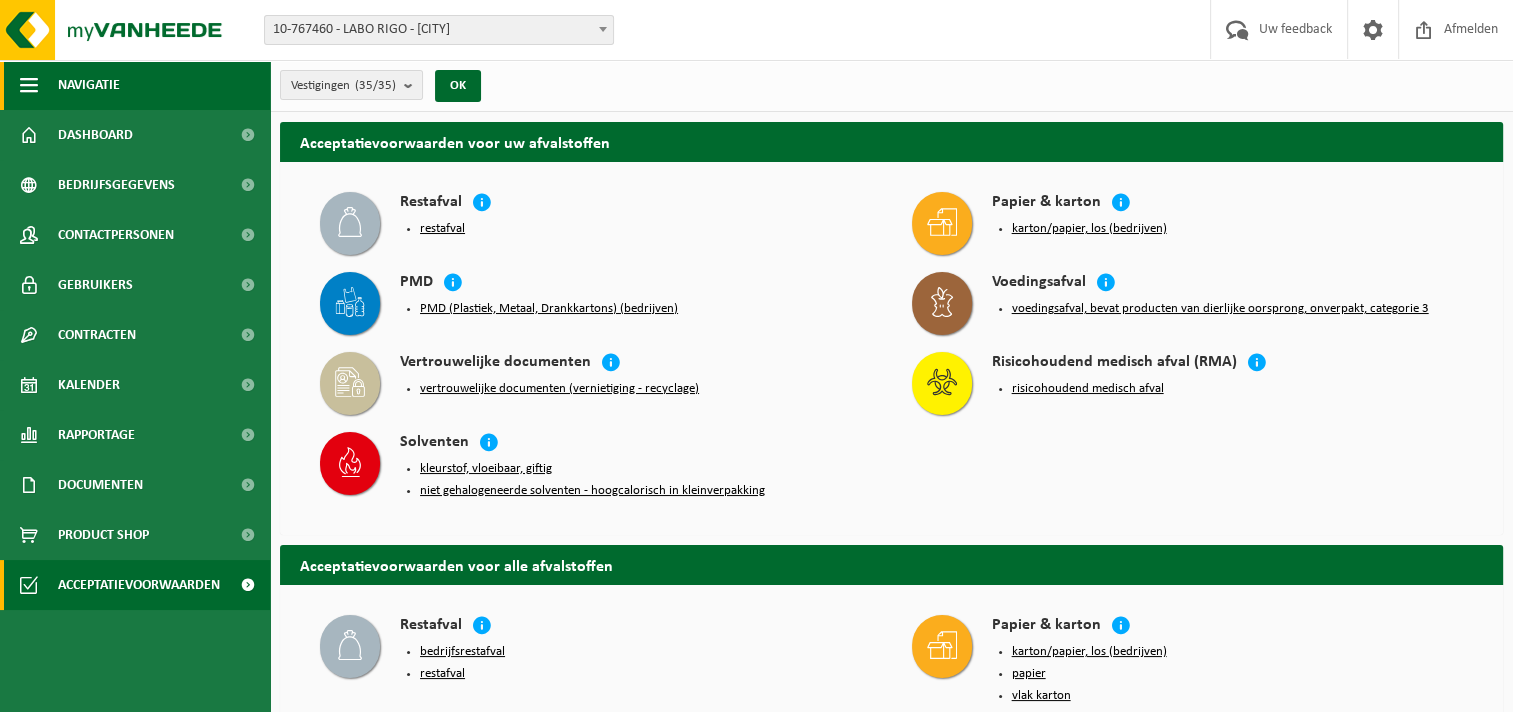 click on "Navigatie" at bounding box center (135, 85) 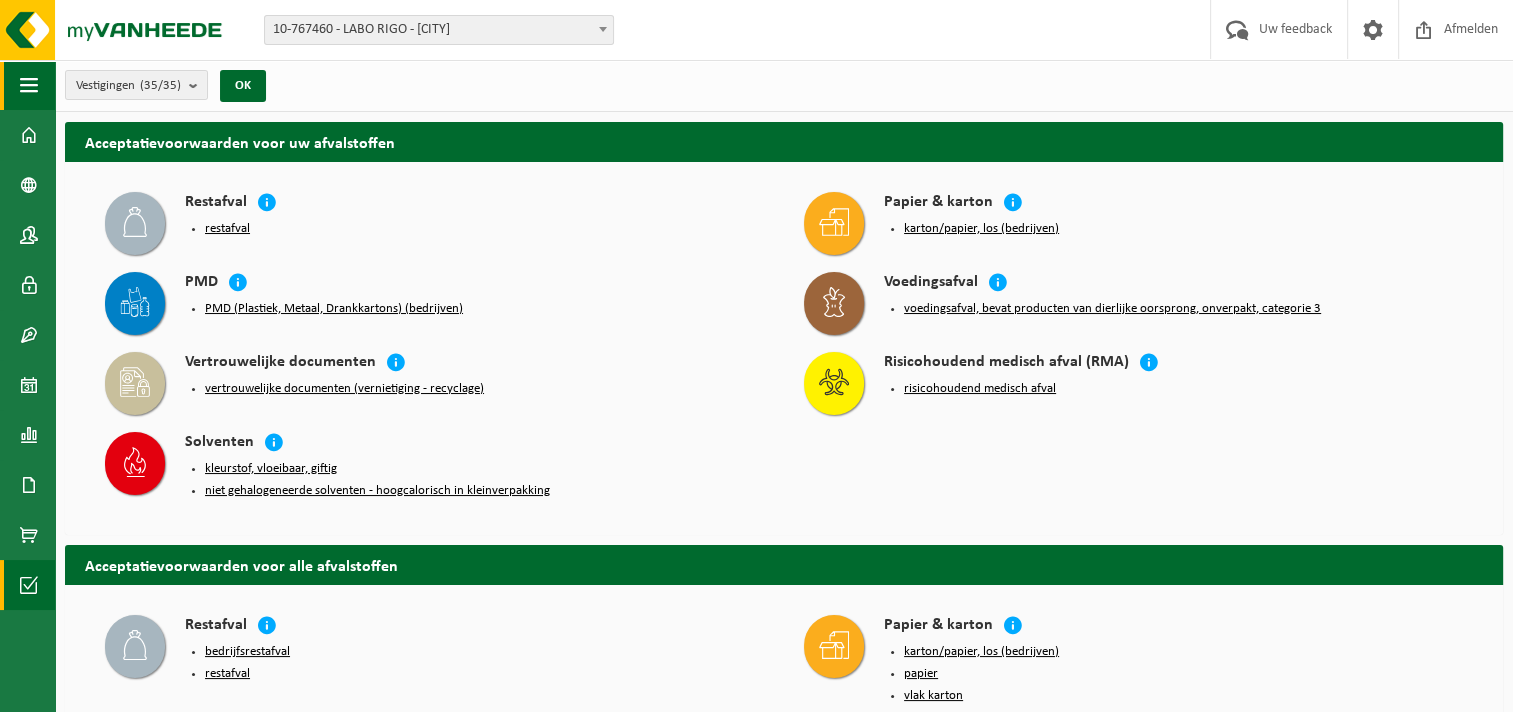 click at bounding box center [29, 85] 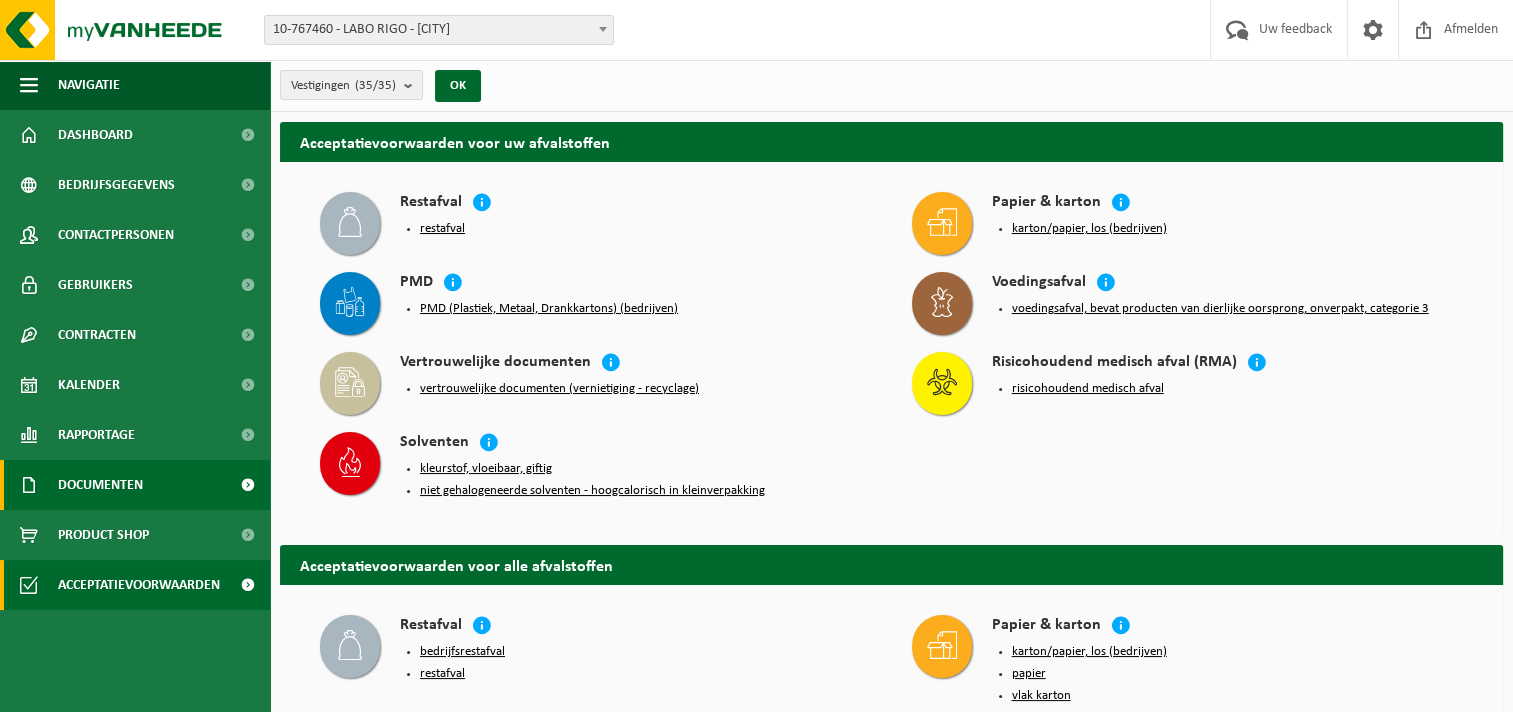 click on "Documenten" at bounding box center [100, 485] 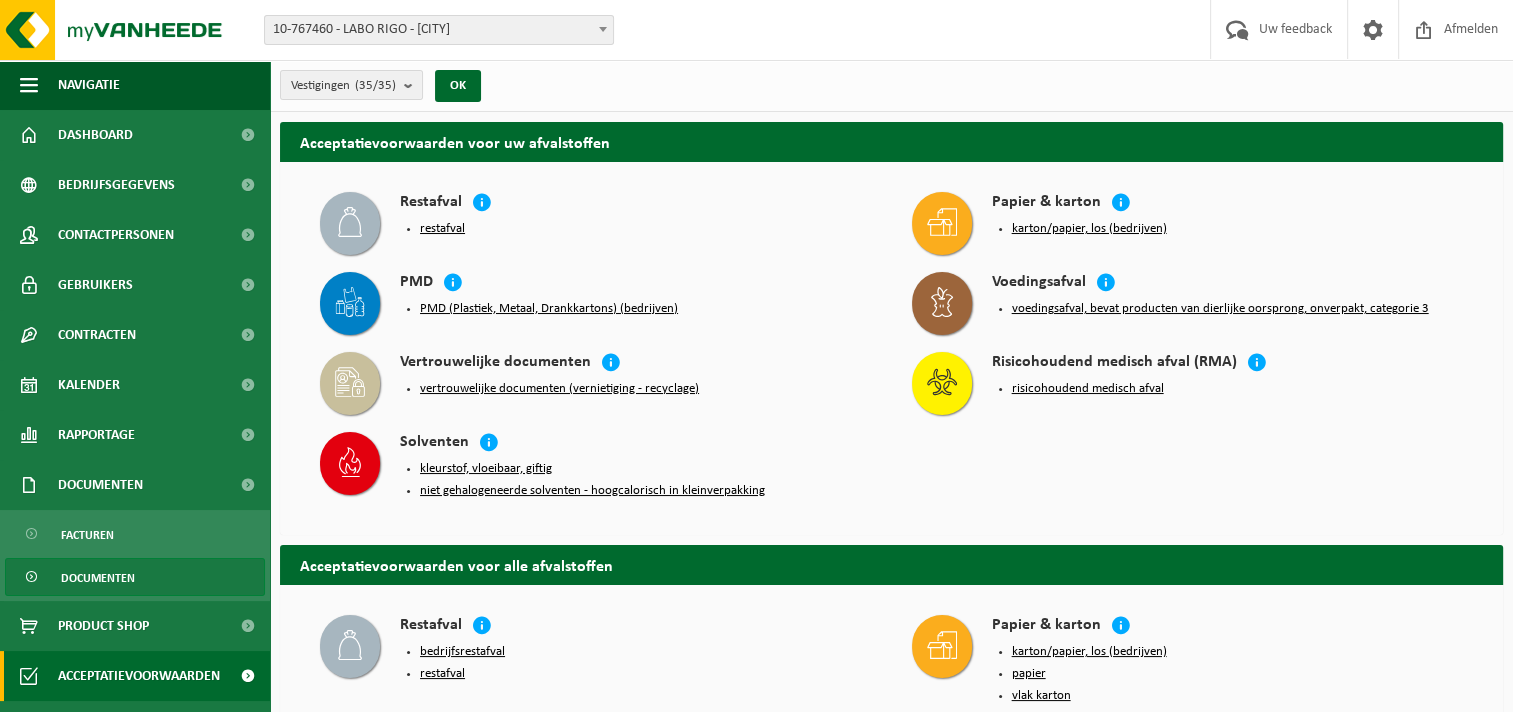 click on "Documenten" at bounding box center [98, 578] 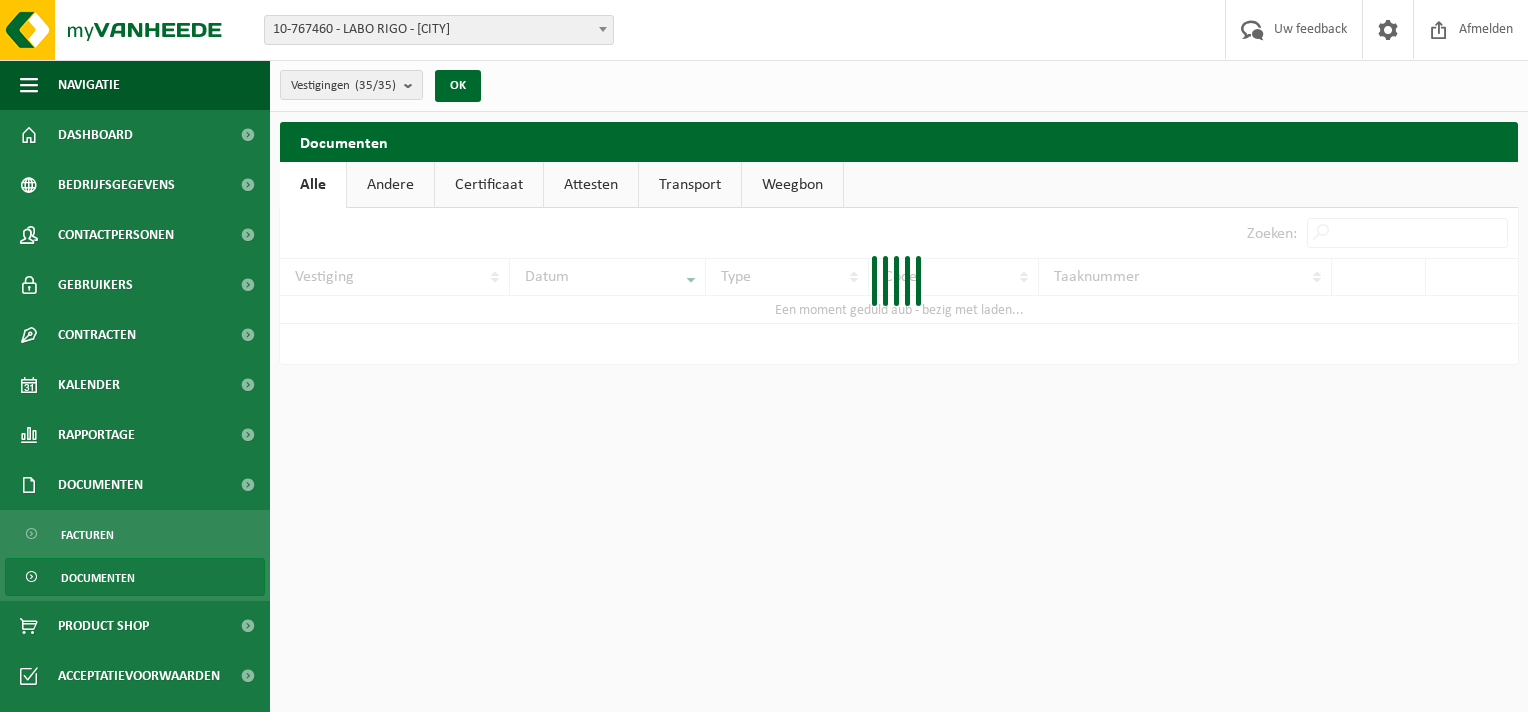 scroll, scrollTop: 0, scrollLeft: 0, axis: both 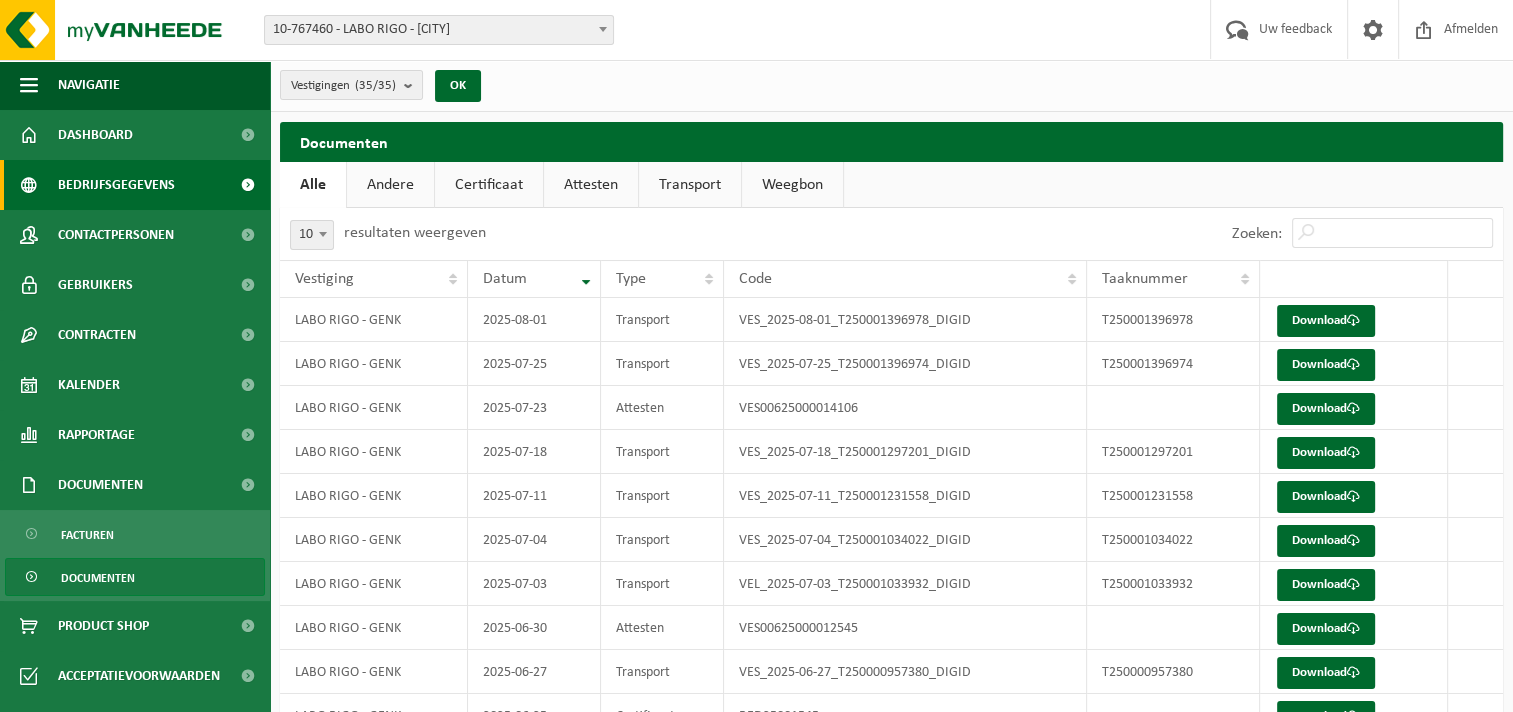 click on "Bedrijfsgegevens" at bounding box center [116, 185] 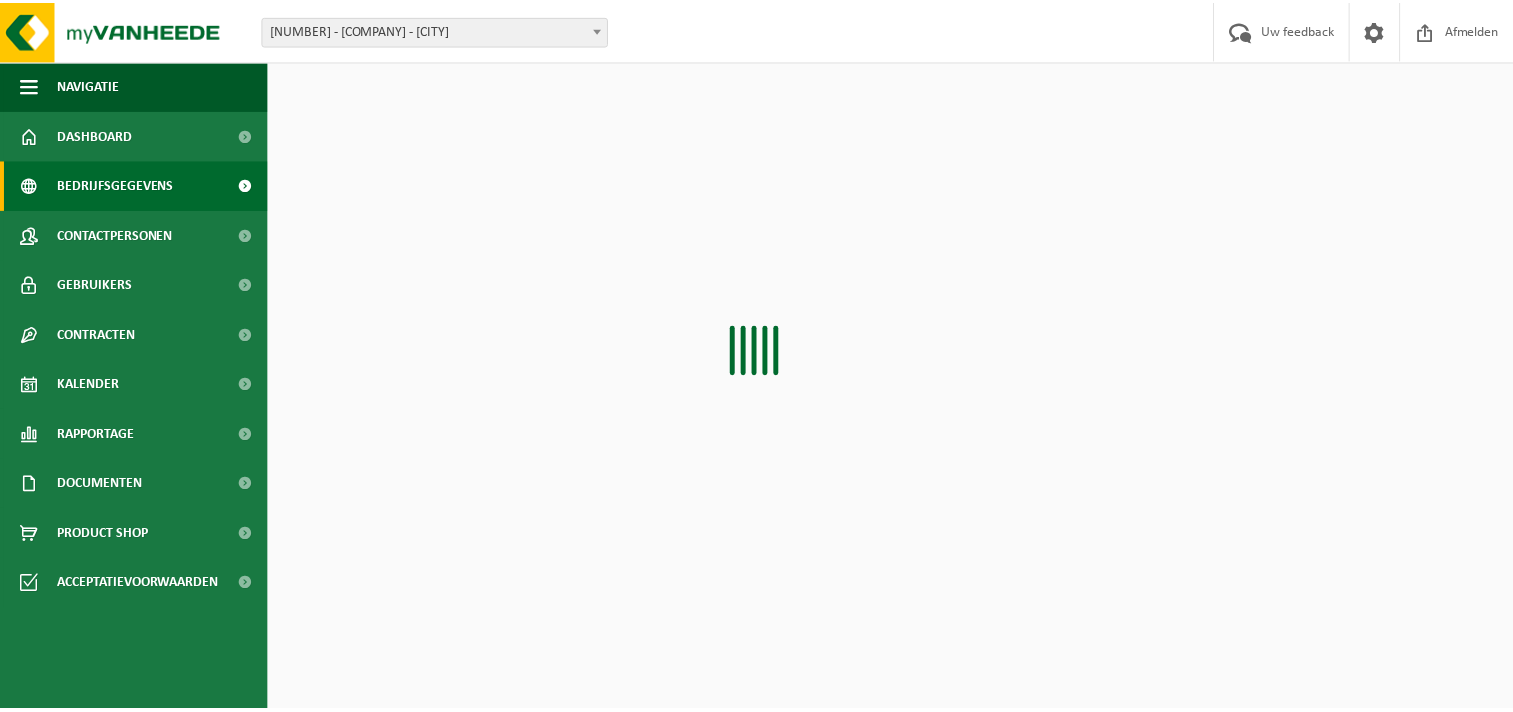 scroll, scrollTop: 0, scrollLeft: 0, axis: both 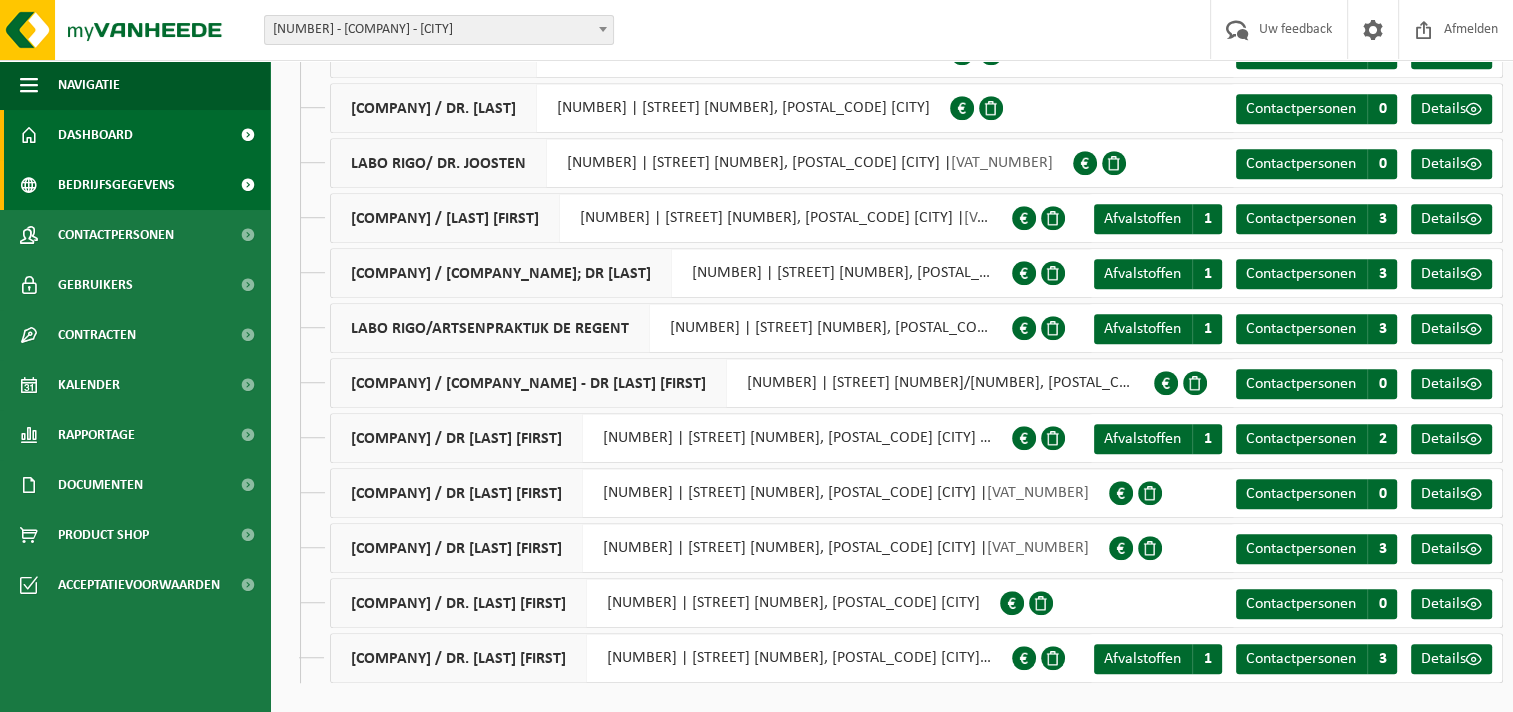 click on "Dashboard" at bounding box center [95, 135] 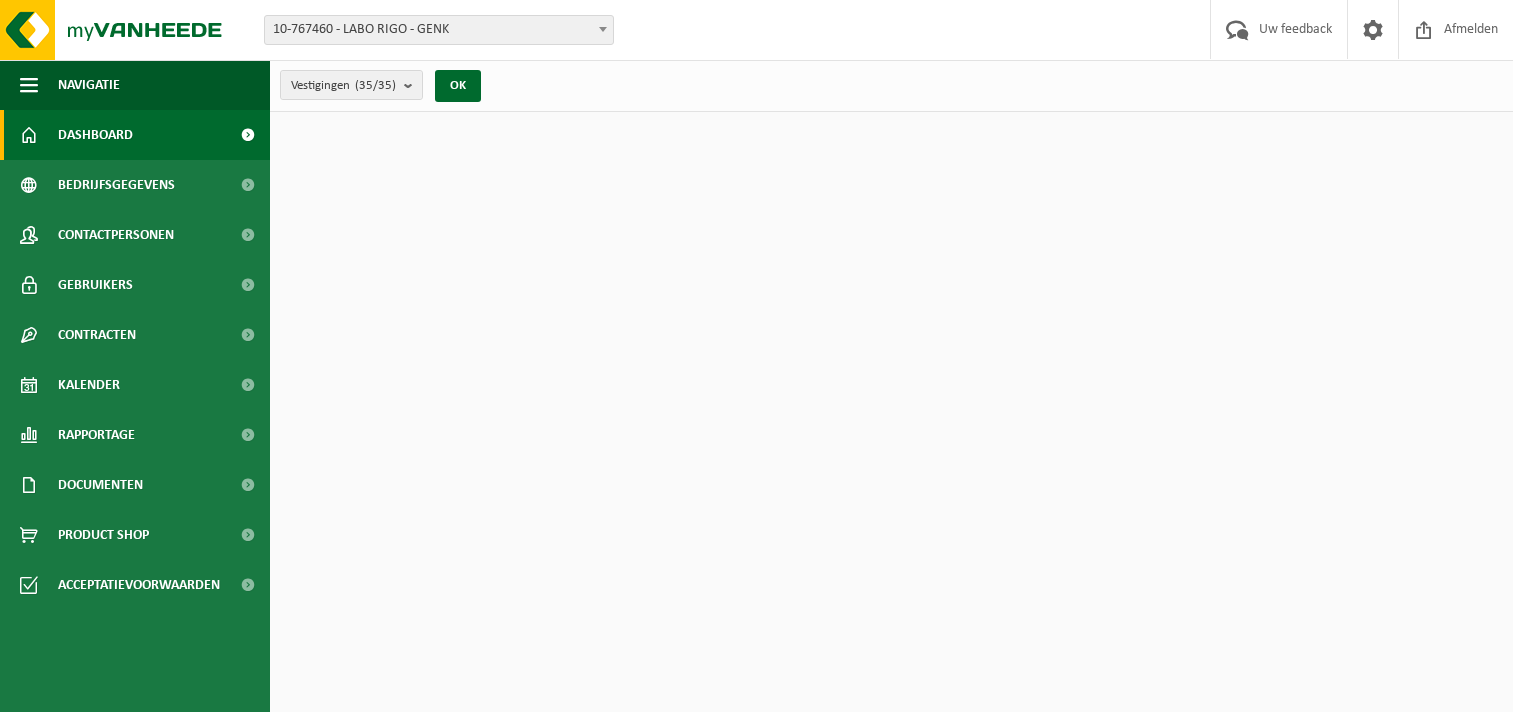 scroll, scrollTop: 0, scrollLeft: 0, axis: both 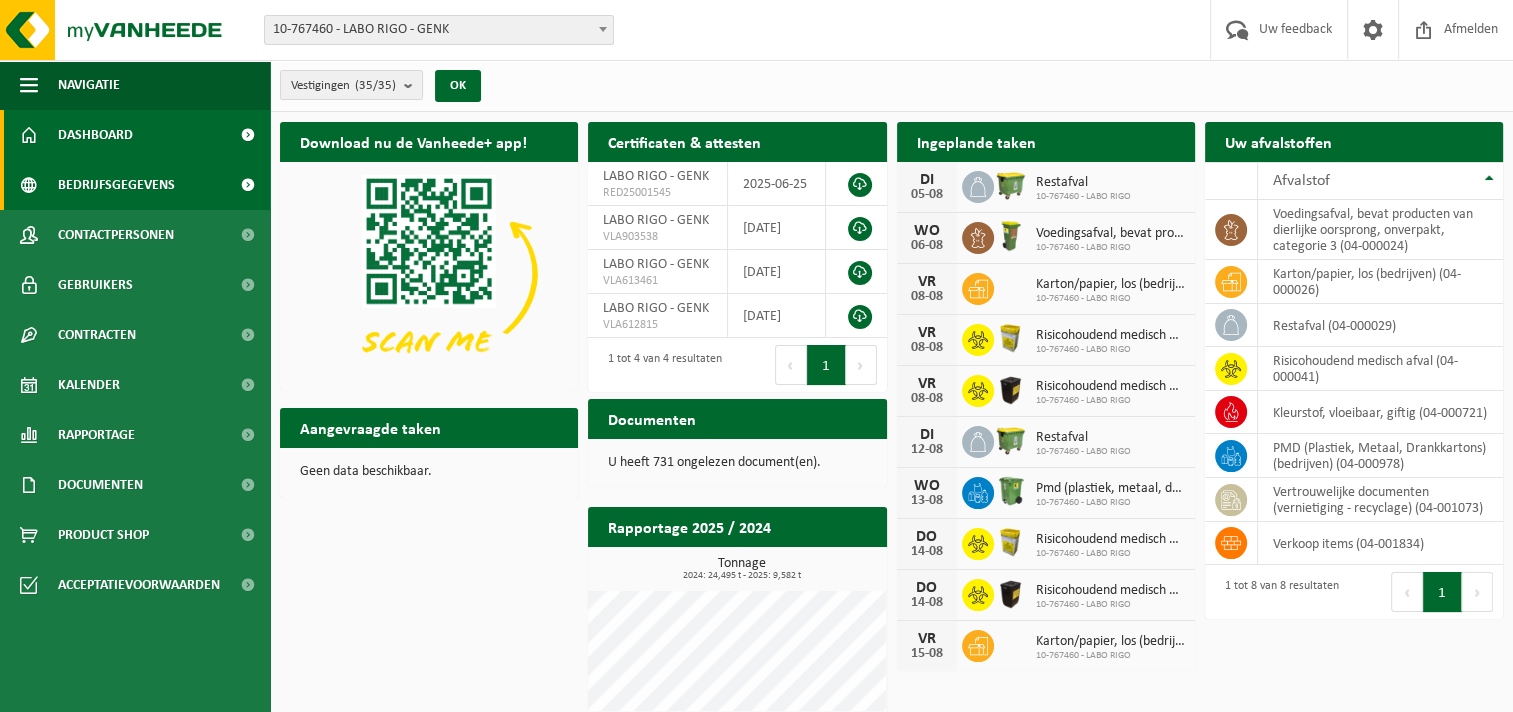 click on "Bedrijfsgegevens" at bounding box center [116, 185] 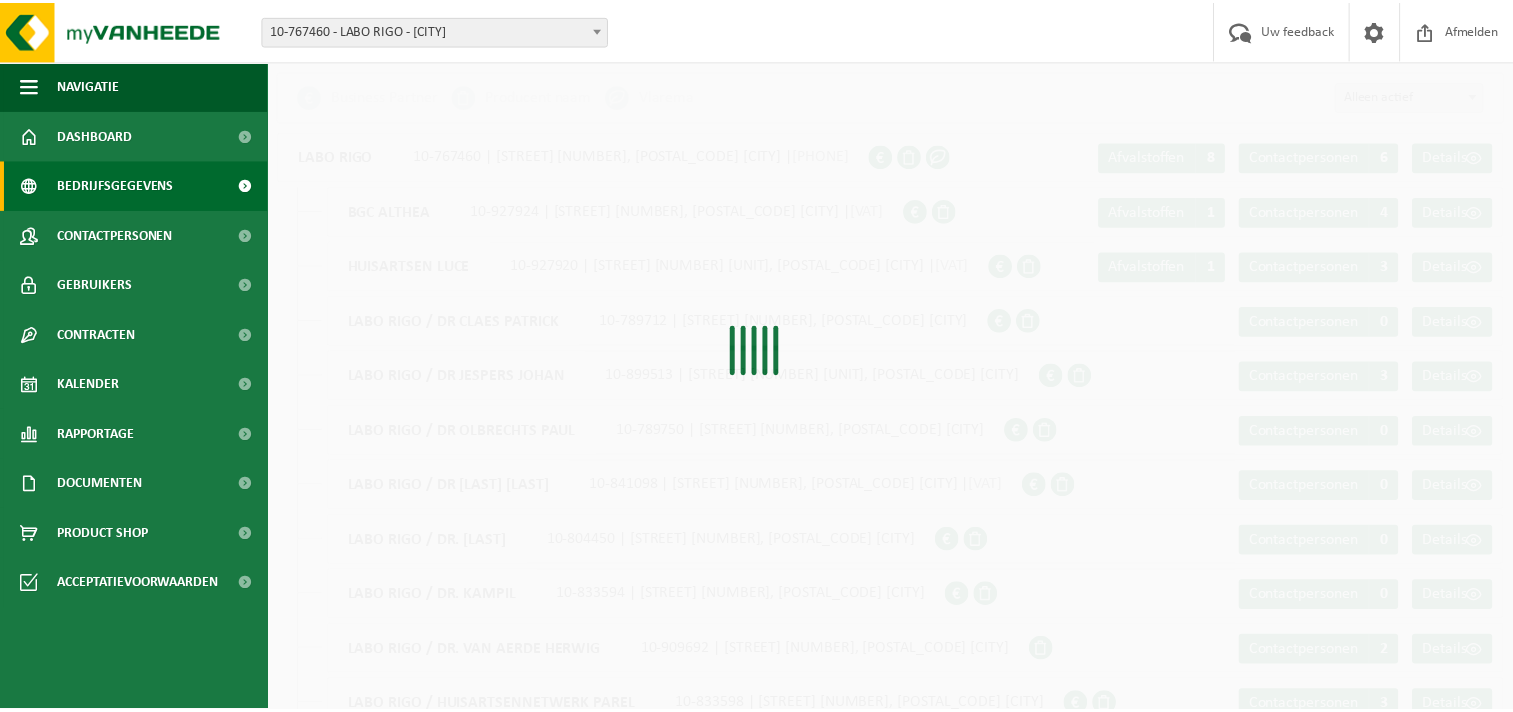 scroll, scrollTop: 0, scrollLeft: 0, axis: both 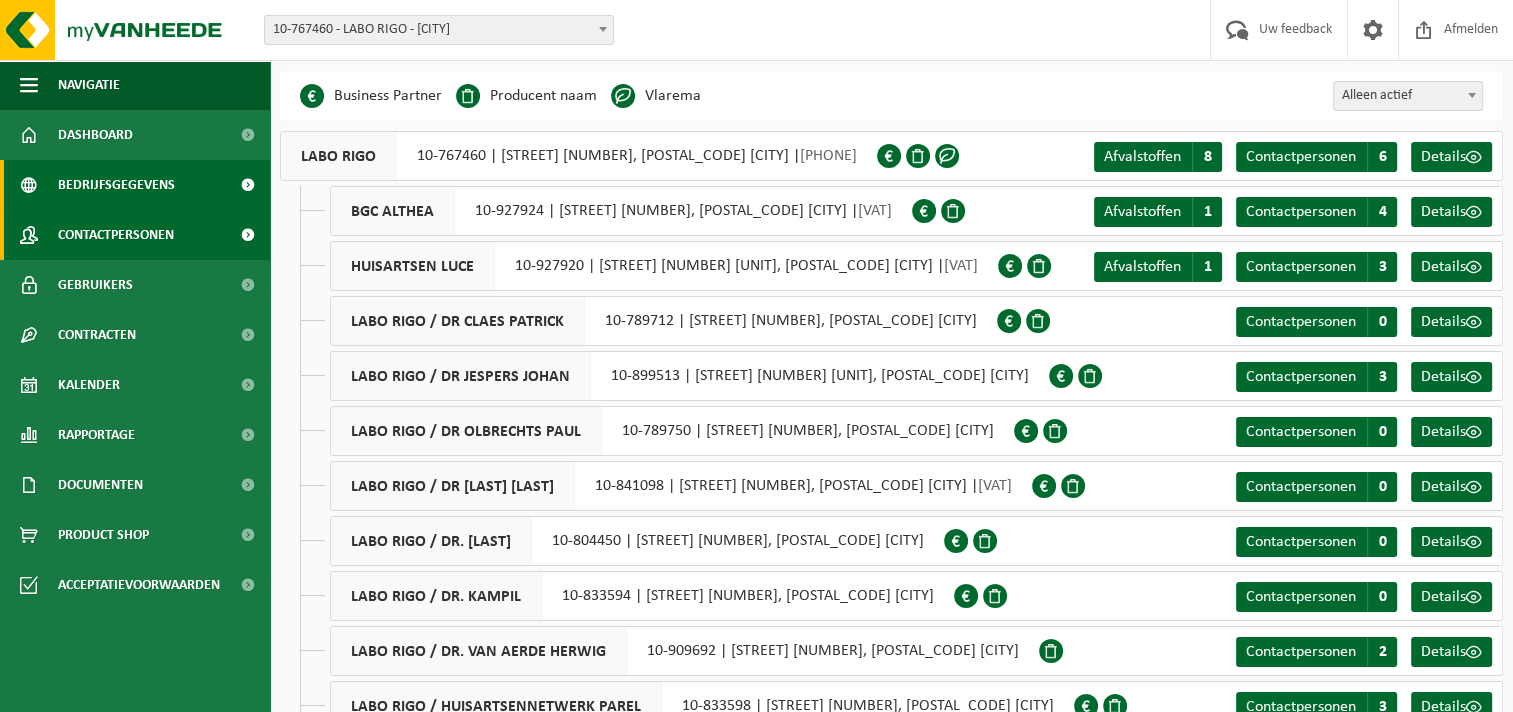 click on "Contactpersonen" at bounding box center (116, 235) 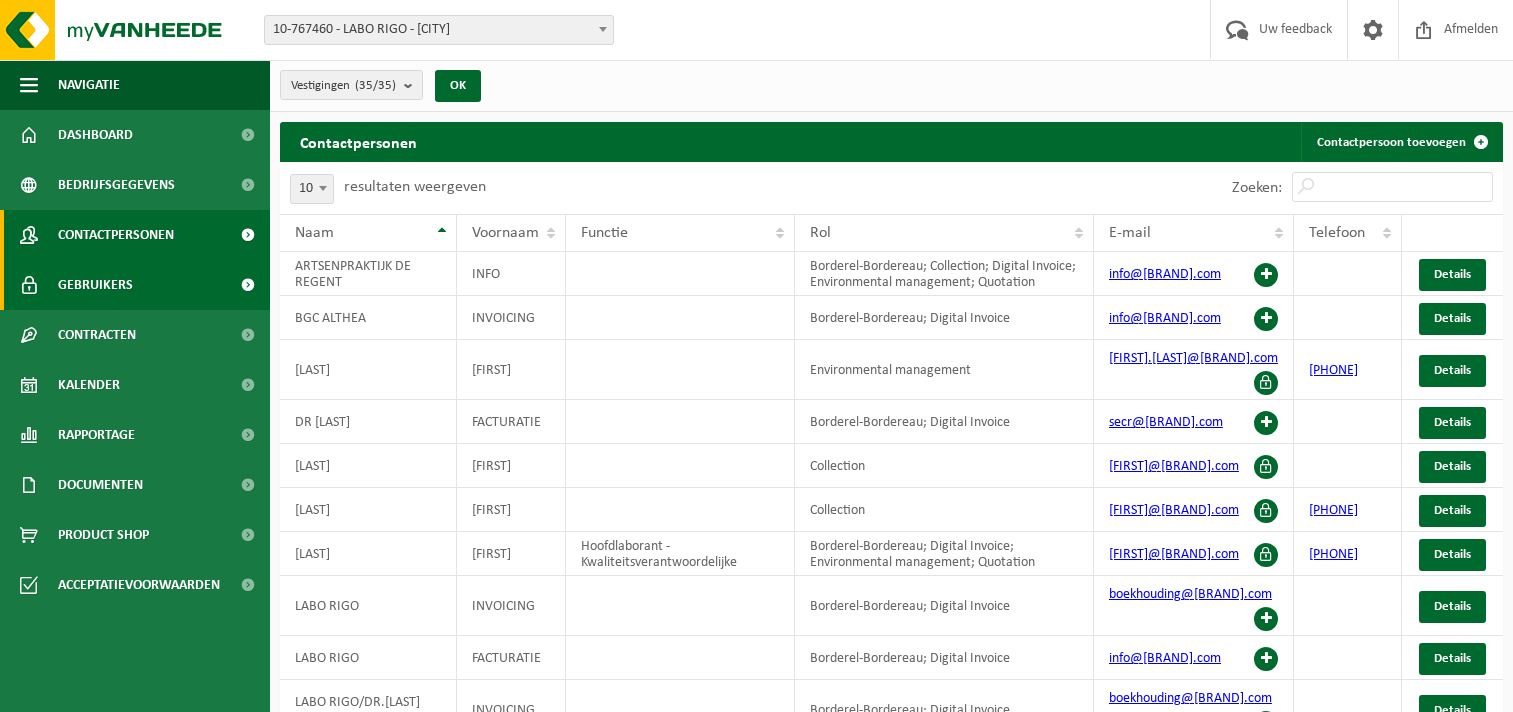 scroll, scrollTop: 0, scrollLeft: 0, axis: both 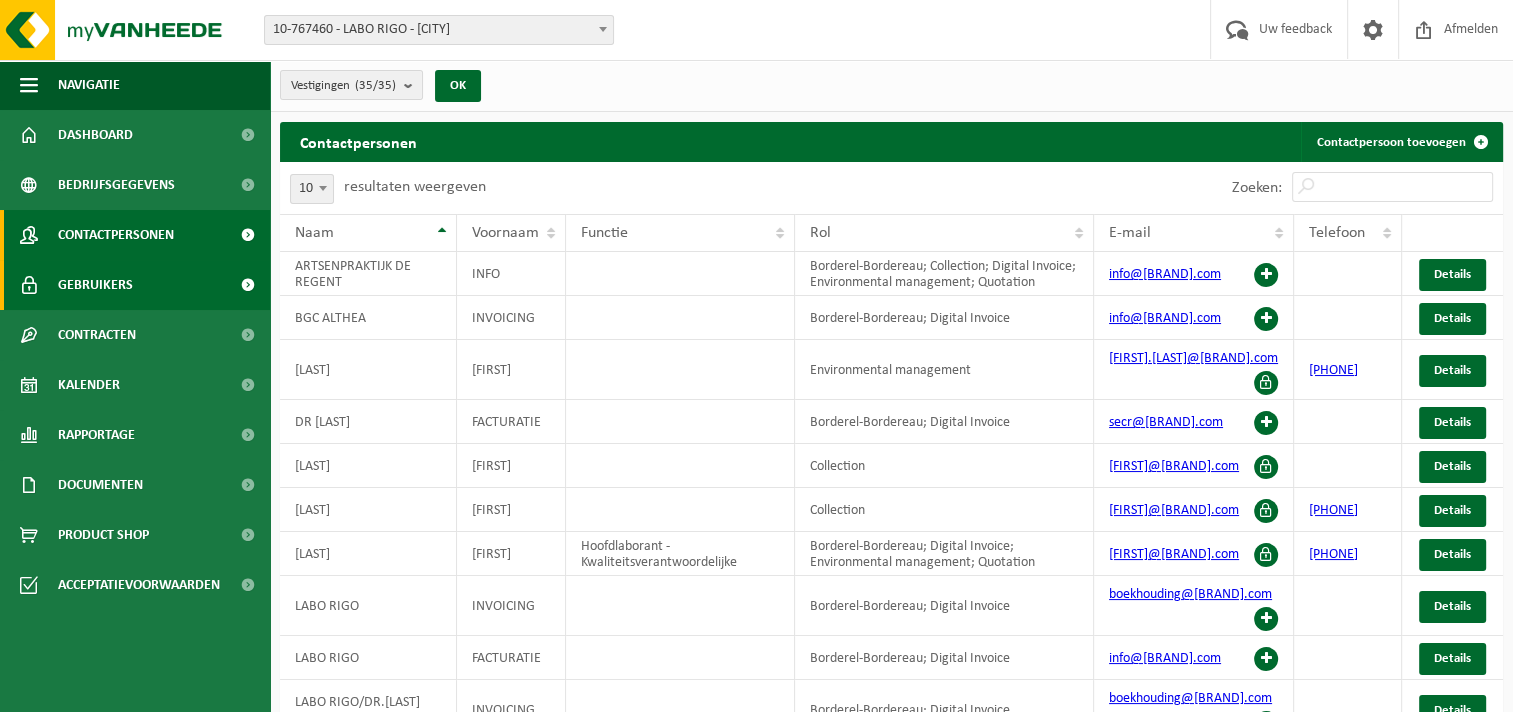 click on "Gebruikers" at bounding box center (95, 285) 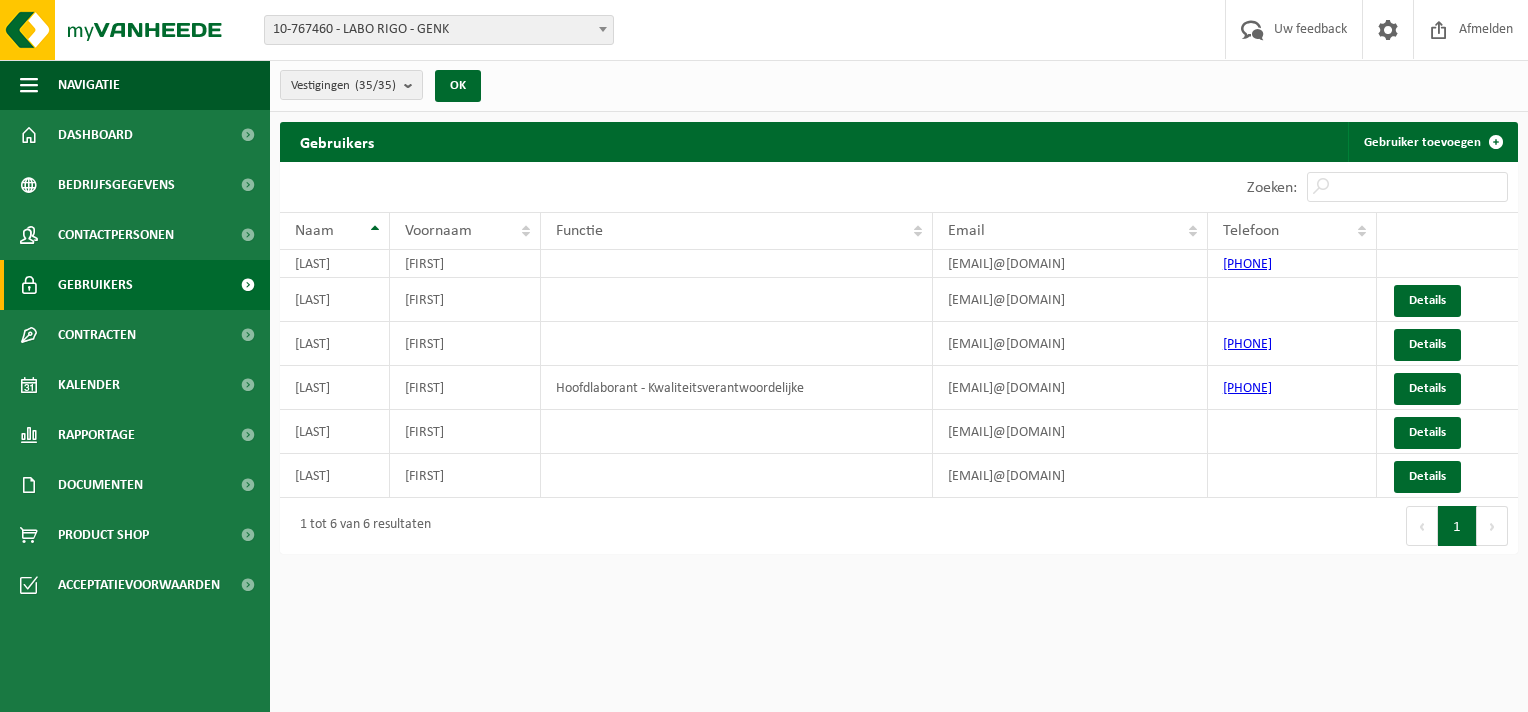 scroll, scrollTop: 0, scrollLeft: 0, axis: both 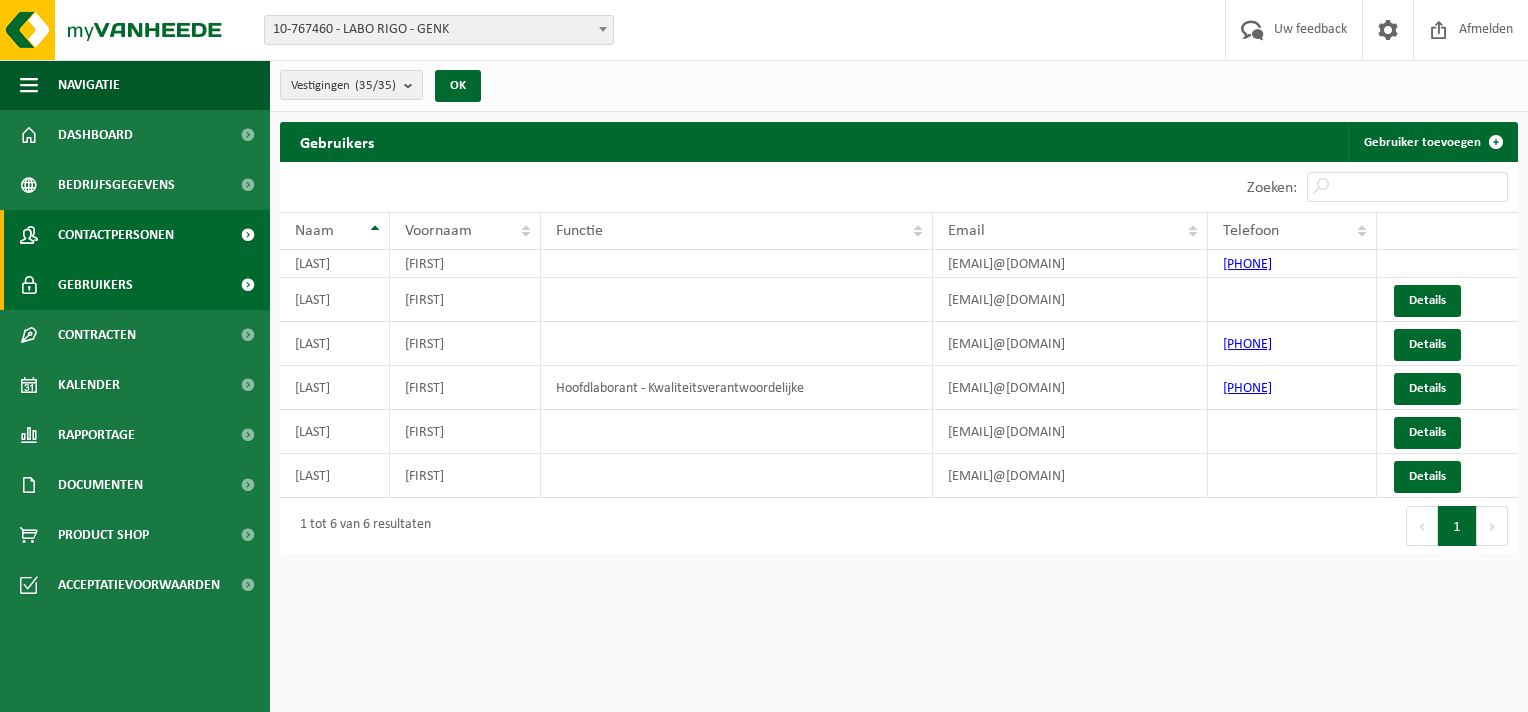 click on "Contactpersonen" at bounding box center (116, 235) 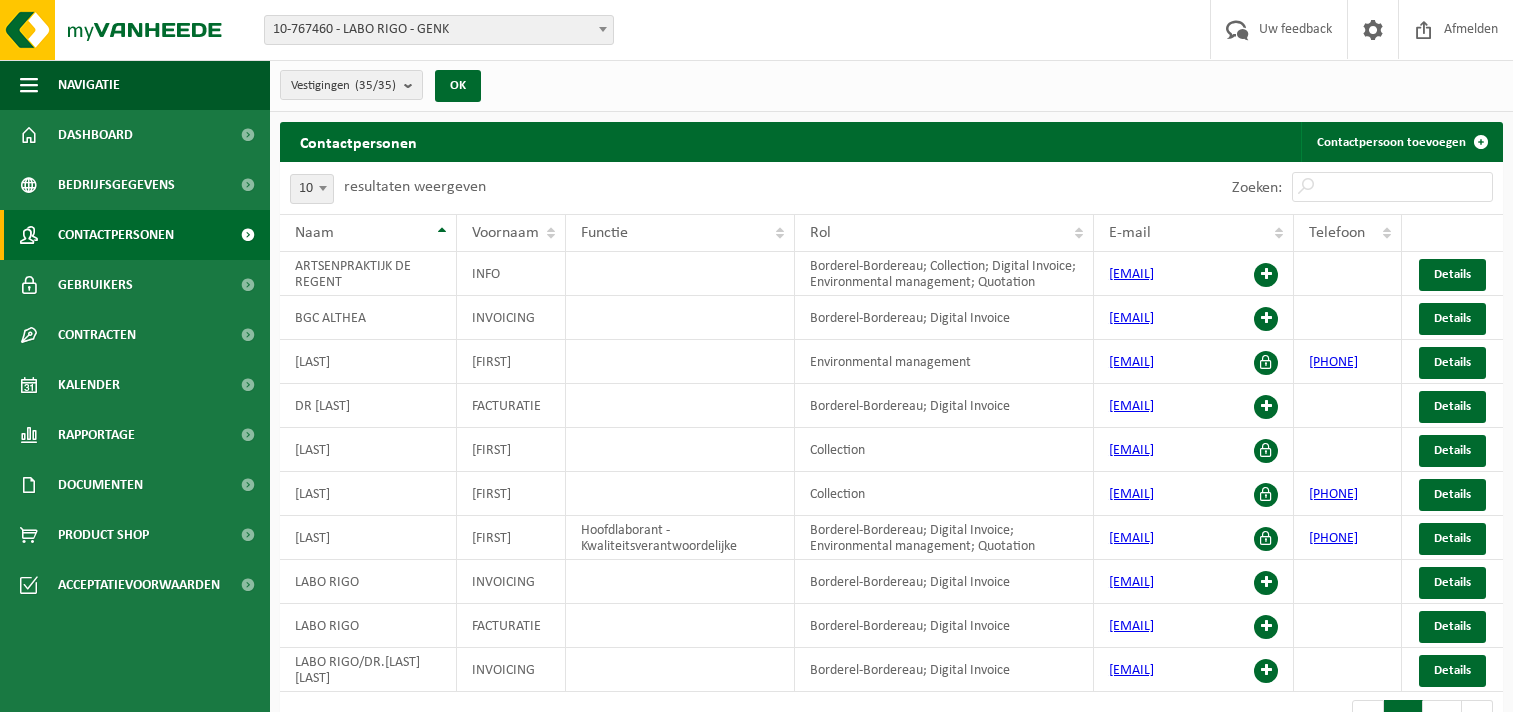 scroll, scrollTop: 0, scrollLeft: 0, axis: both 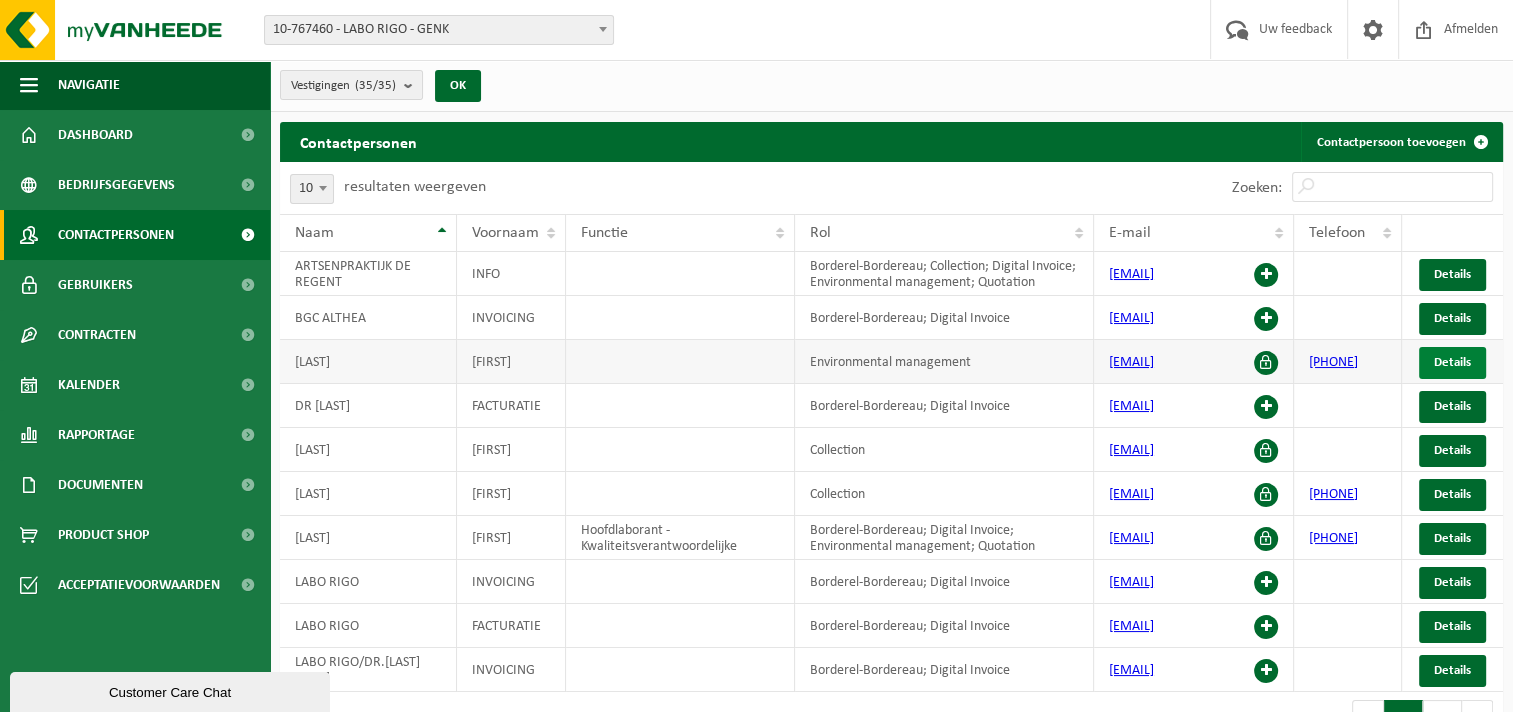 click on "Details" at bounding box center [1452, 363] 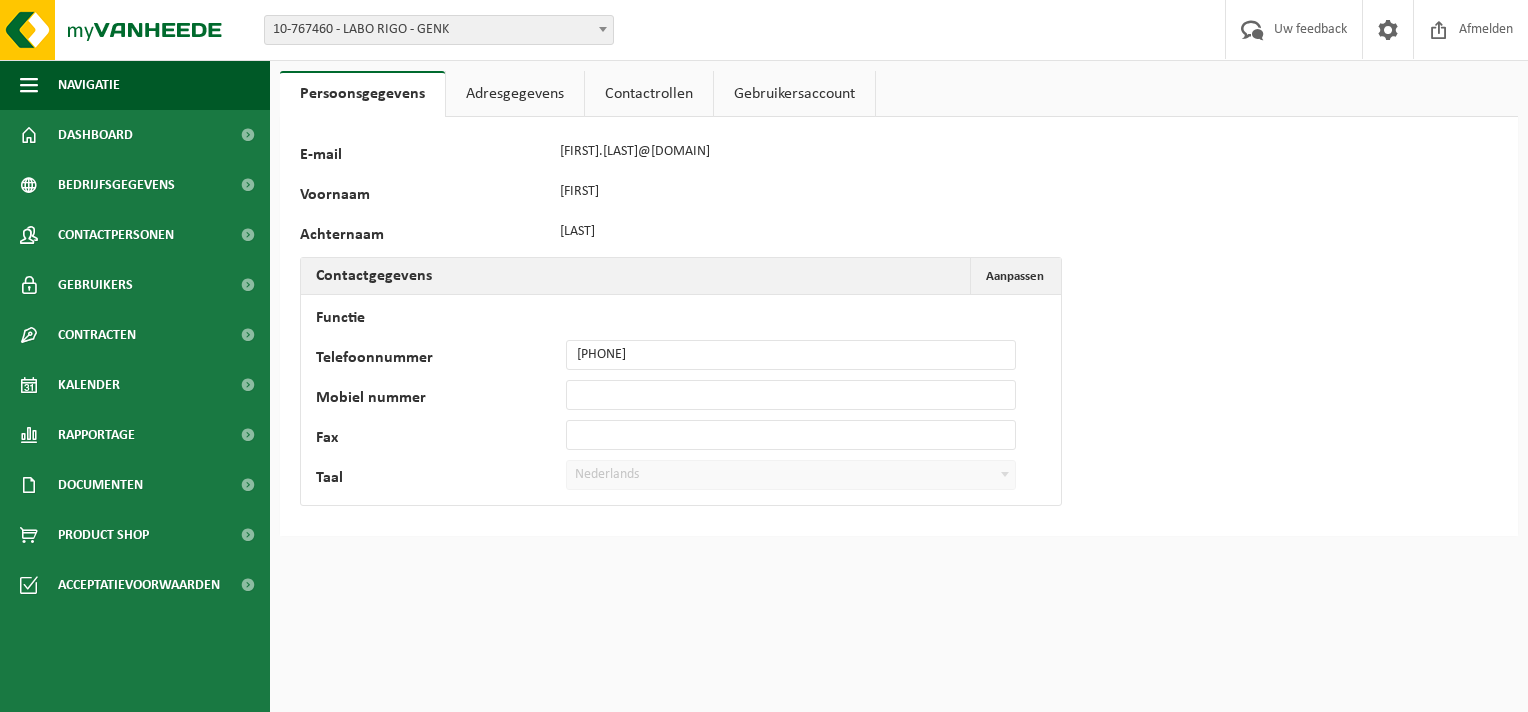 scroll, scrollTop: 0, scrollLeft: 0, axis: both 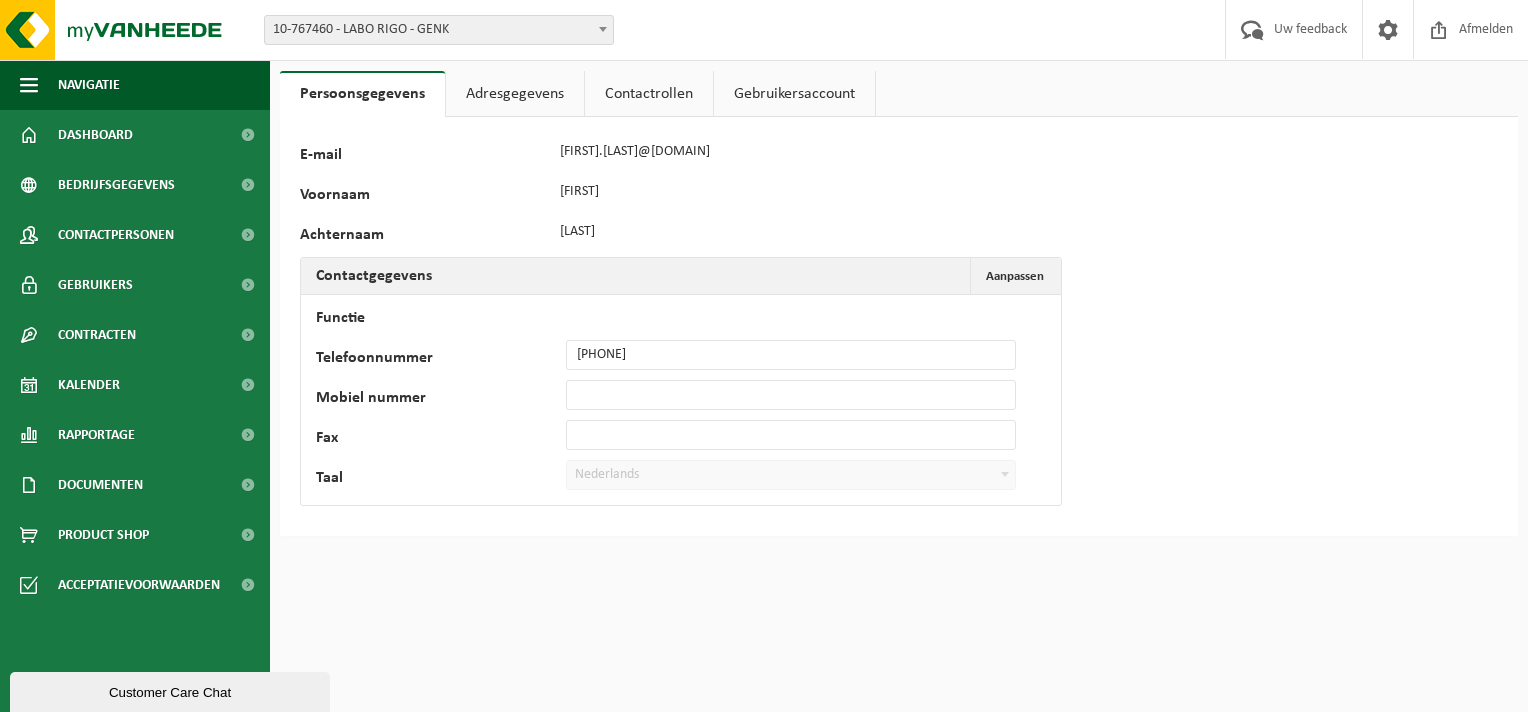 click on "Contactrollen" at bounding box center (649, 94) 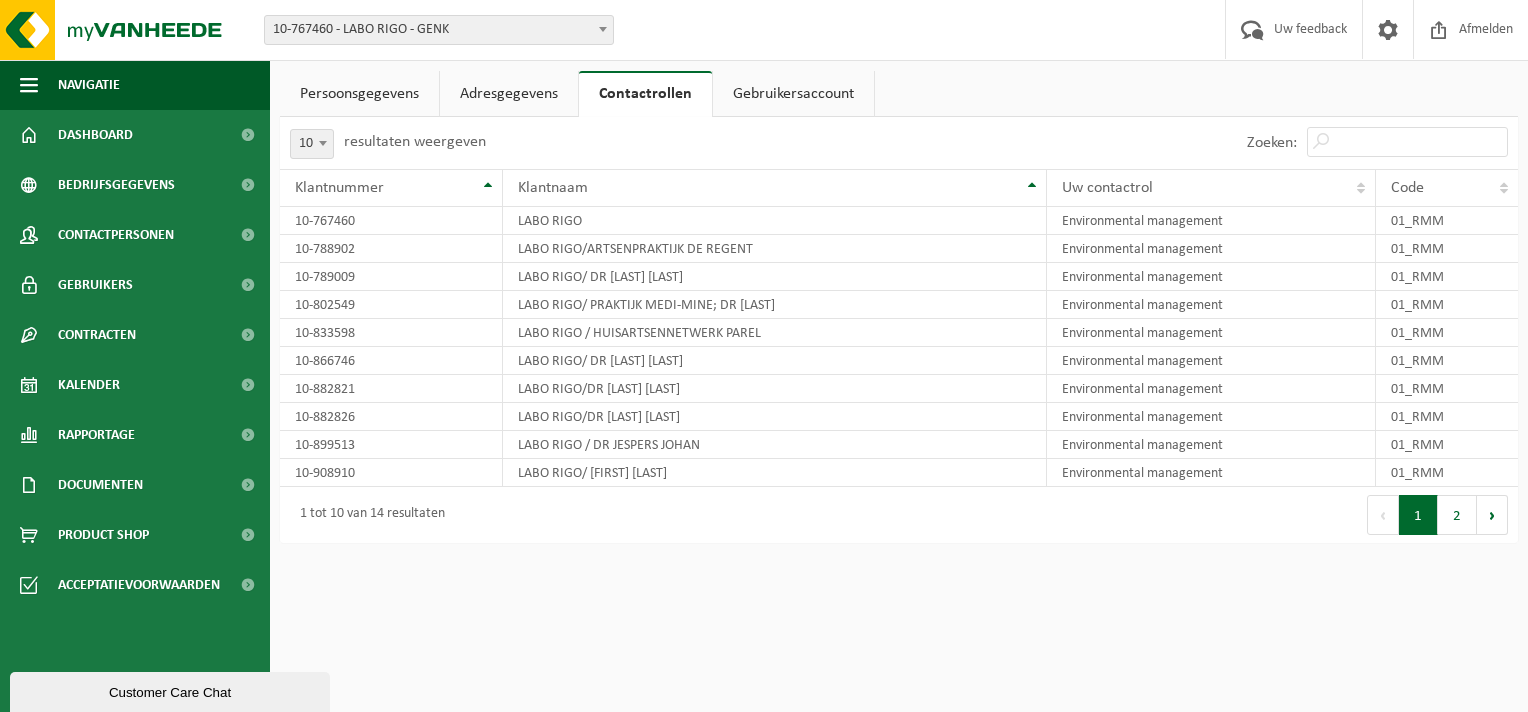 click on "Adresgegevens" at bounding box center [509, 94] 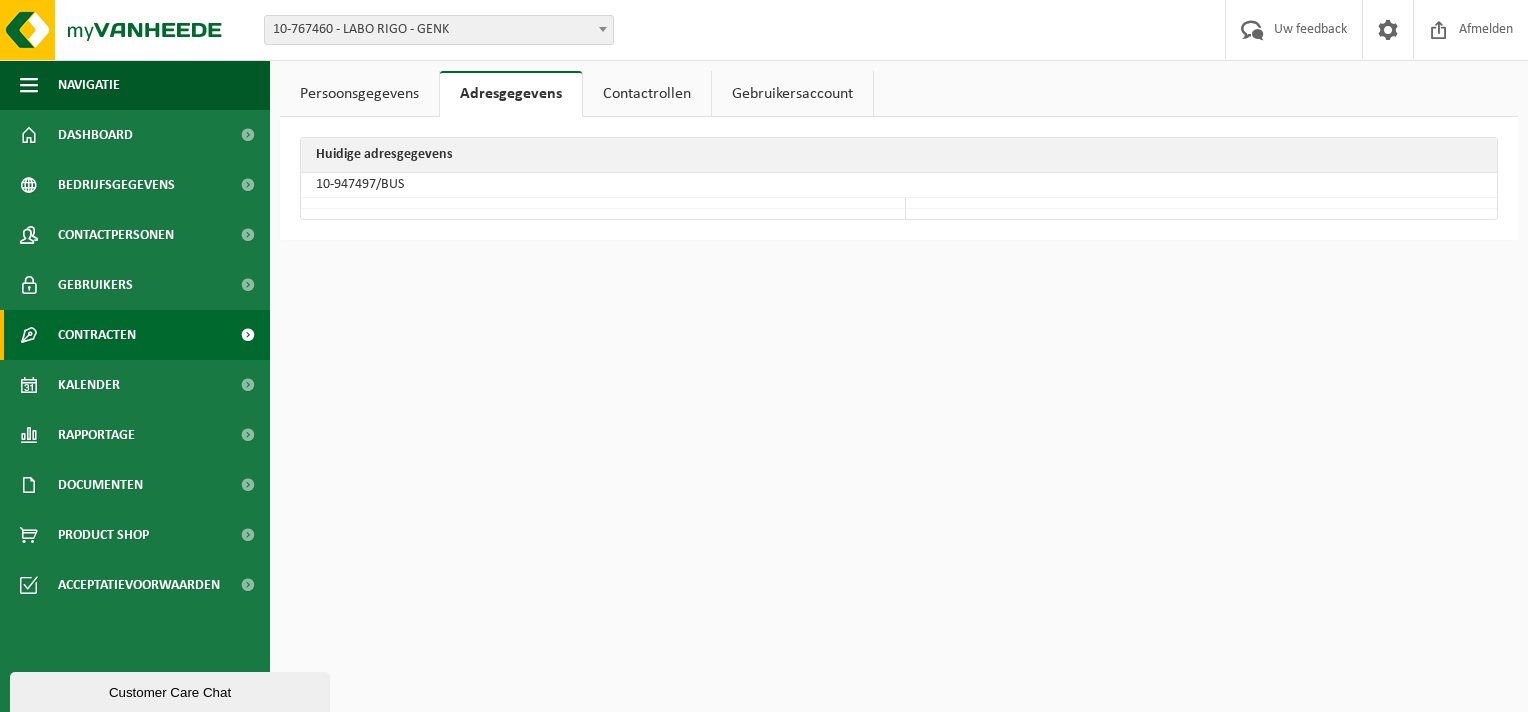 click on "Contracten" at bounding box center (135, 335) 